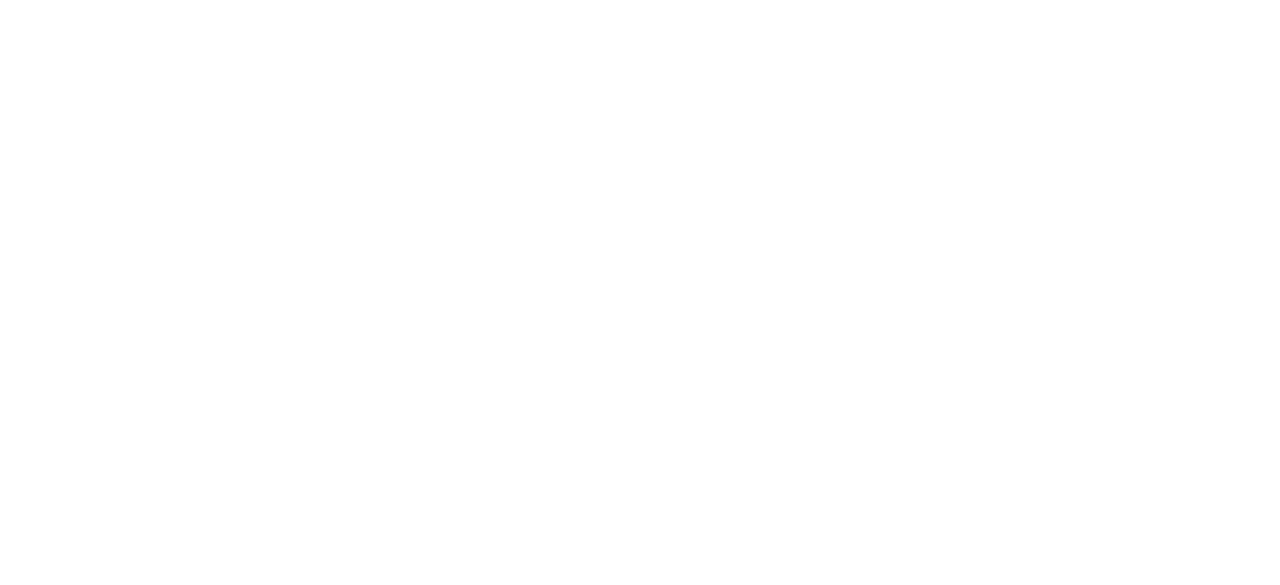 scroll, scrollTop: 0, scrollLeft: 0, axis: both 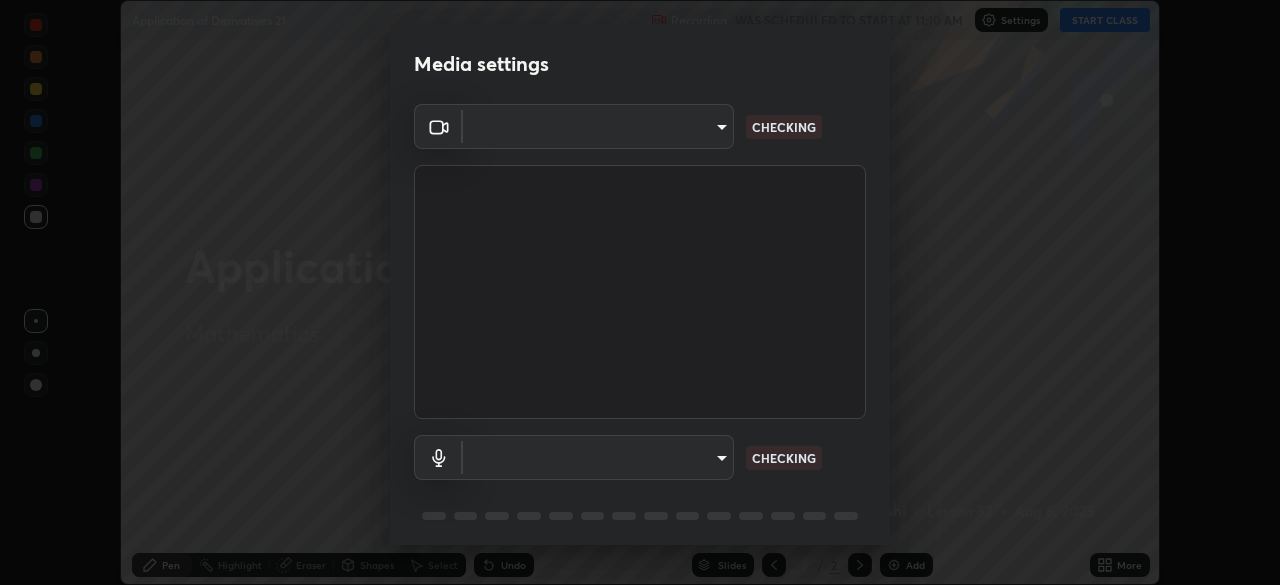type on "044382a11d95f688c79e1728af0a82956f1ac2645f5b3ed81d694582b10ccb9d" 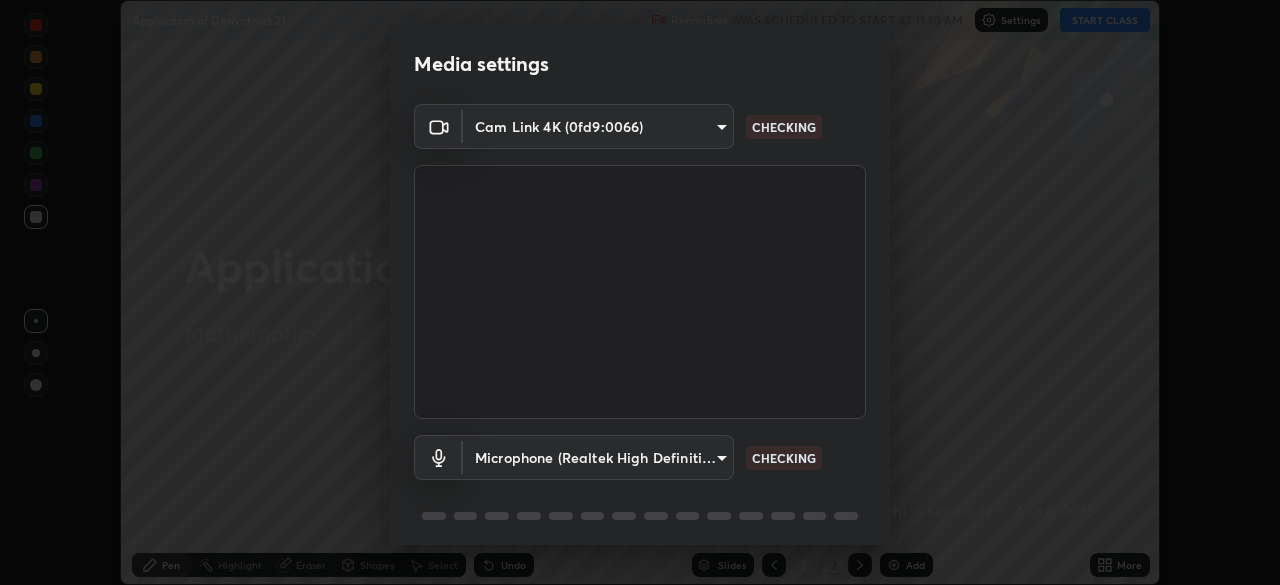 scroll, scrollTop: 71, scrollLeft: 0, axis: vertical 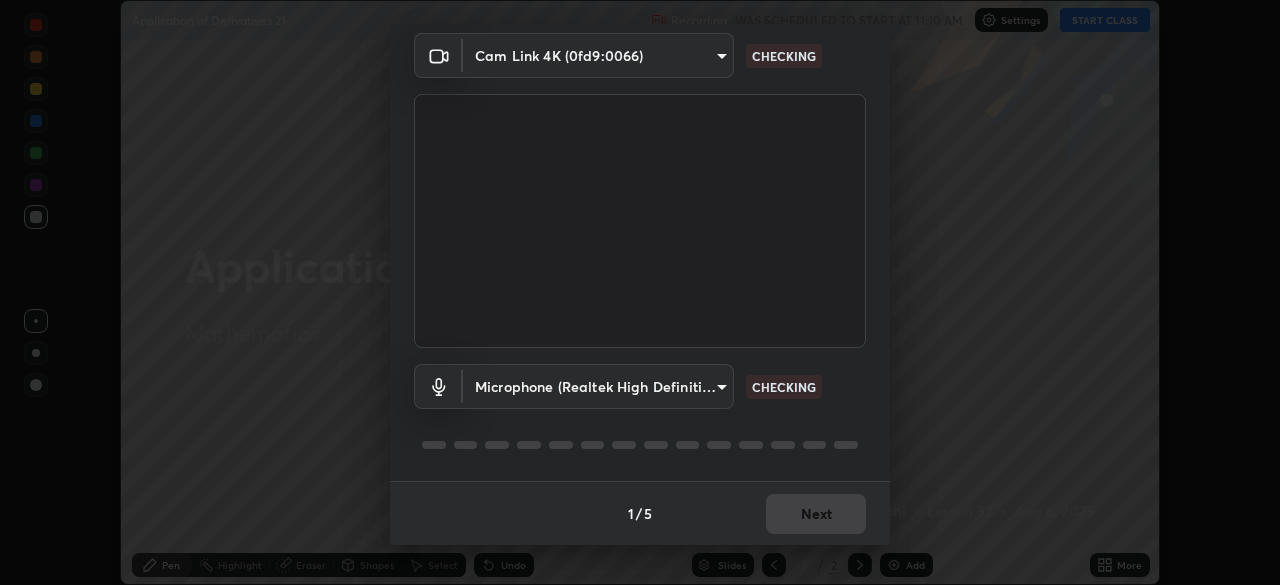 click on "Erase all Application of Derivatives 21 Recording WAS SCHEDULED TO START AT  11:10 AM Settings START CLASS Setting up your live class Application of Derivatives 21 • L82 of Mathematics [FIRST] [LAST] Pen Highlight Eraser Shapes Select Undo Slides 2 / 2 Add More No doubts shared Encourage your learners to ask a doubt for better clarity Report an issue Reason for reporting Buffering Chat not working Audio - Video sync issue Educator video quality low ​ Attach an image Report Media settings Cam Link 4K (0fd9:0066) 044382a11d95f688c79e1728af0a82956f1ac2645f5b3ed81d694582b10ccb9d CHECKING Microphone (Realtek High Definition Audio) 2387da8ee952a9942b11ff2f8b1324a0672383ed4a9d8d752bdbb84397baaea9 CHECKING 1 / 5 Next" at bounding box center (640, 292) 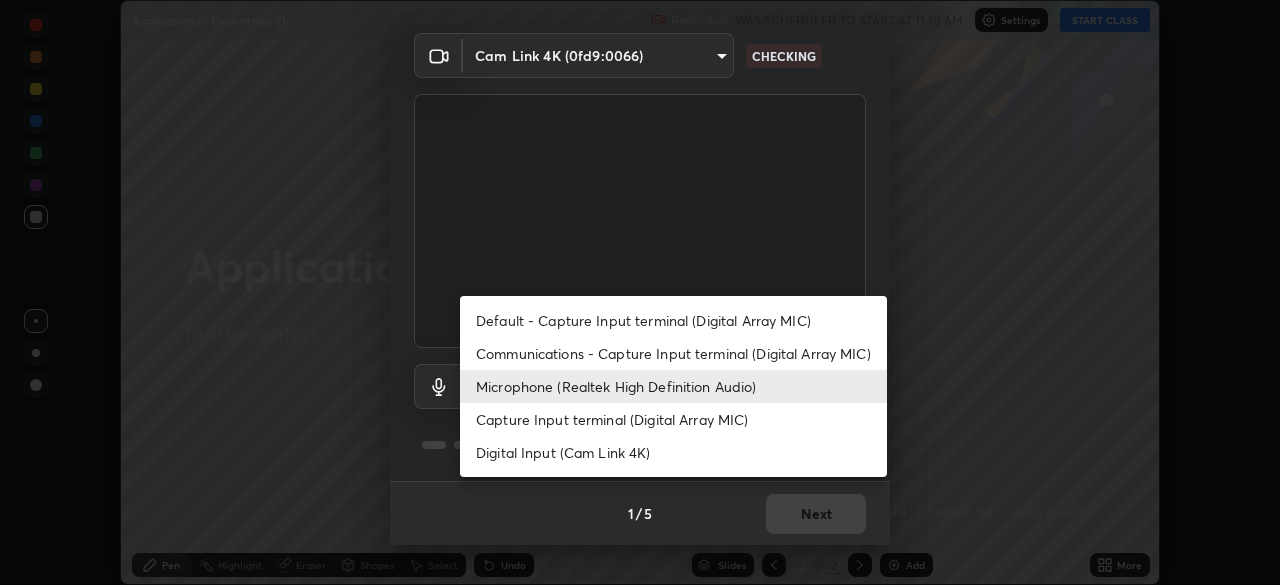 click on "Communications - Capture Input terminal (Digital Array MIC)" at bounding box center (673, 353) 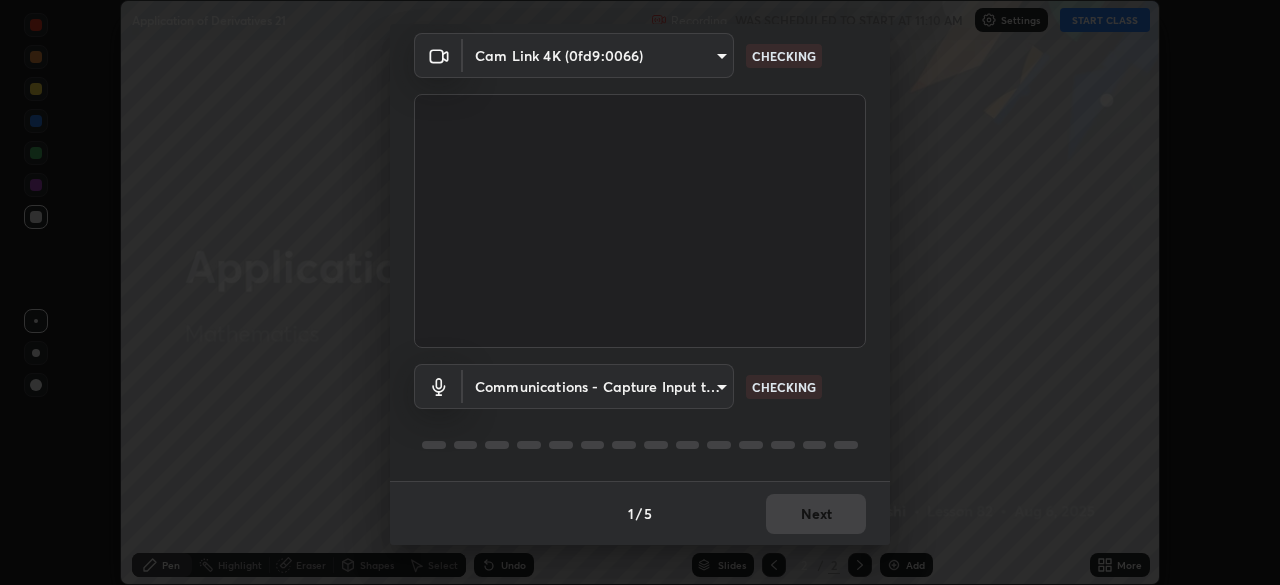 click on "Erase all Application of Derivatives 21 Recording WAS SCHEDULED TO START AT  11:10 AM Settings START CLASS Setting up your live class Application of Derivatives 21 • L82 of Mathematics [FIRST] [LAST] Pen Highlight Eraser Shapes Select Undo Slides 2 / 2 Add More No doubts shared Encourage your learners to ask a doubt for better clarity Report an issue Reason for reporting Buffering Chat not working Audio - Video sync issue Educator video quality low ​ Attach an image Report Media settings Cam Link 4K (0fd9:0066) 044382a11d95f688c79e1728af0a82956f1ac2645f5b3ed81d694582b10ccb9d CHECKING Communications - Capture Input terminal (Digital Array MIC) communications CHECKING 1 / 5 Next Default - Capture Input terminal (Digital Array MIC) Communications - Capture Input terminal (Digital Array MIC) Microphone (Realtek High Definition Audio) Capture Input terminal (Digital Array MIC) Digital Input (Cam Link 4K)" at bounding box center (640, 292) 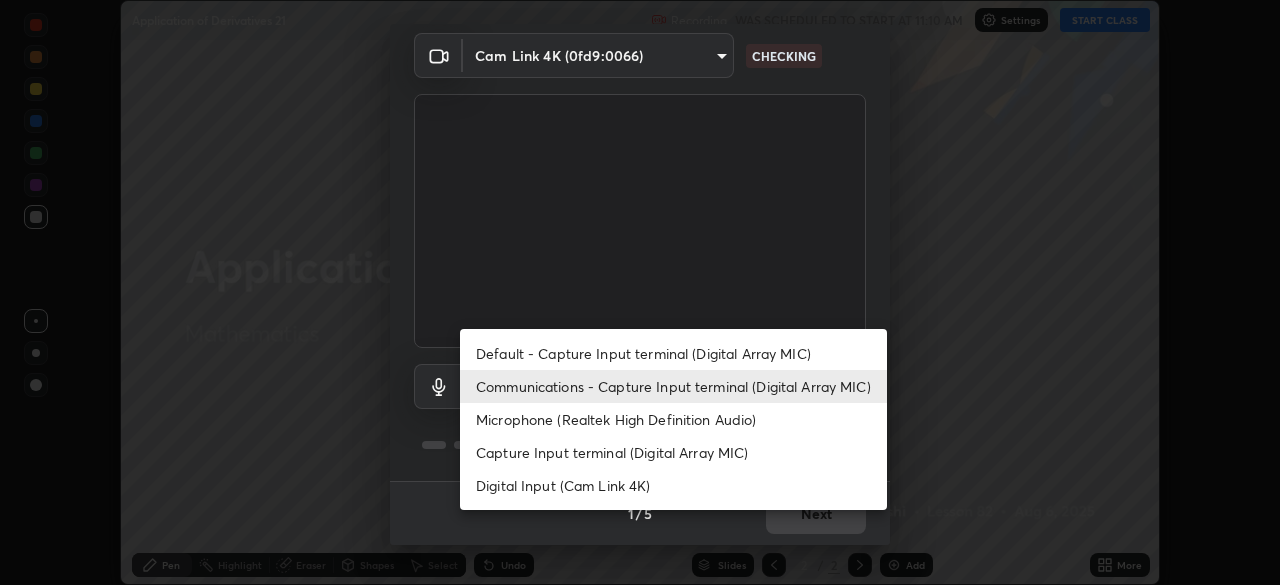 click on "Microphone (Realtek High Definition Audio)" at bounding box center (673, 419) 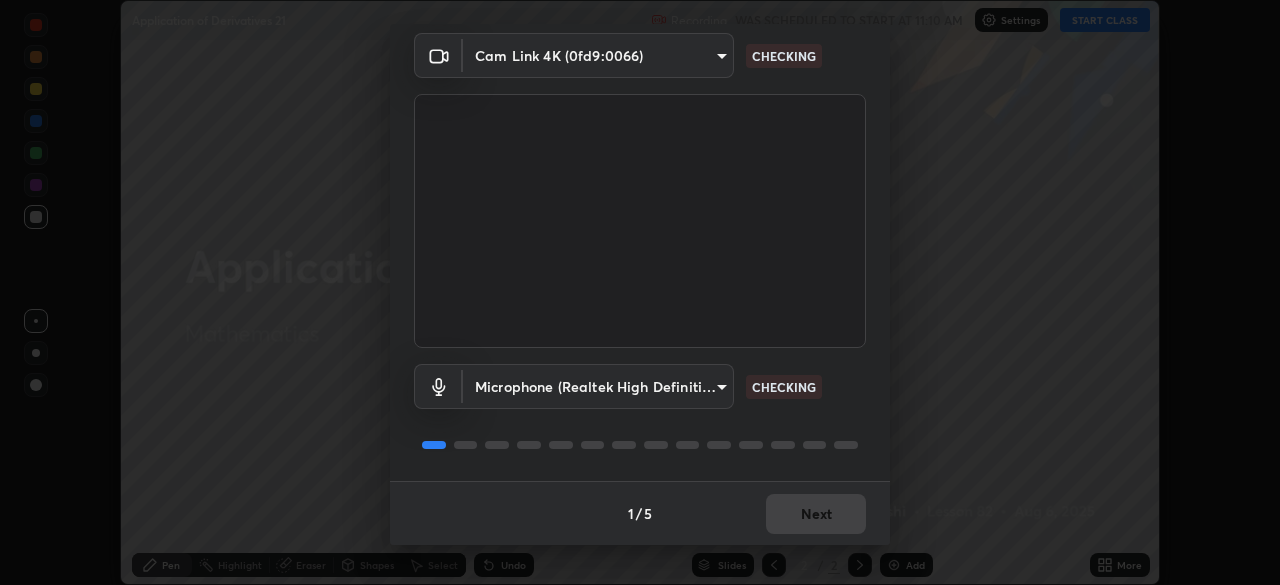 click on "Microphone (Realtek High Definition Audio) 2387da8ee952a9942b11ff2f8b1324a0672383ed4a9d8d752bdbb84397baaea9 CHECKING" at bounding box center (640, 414) 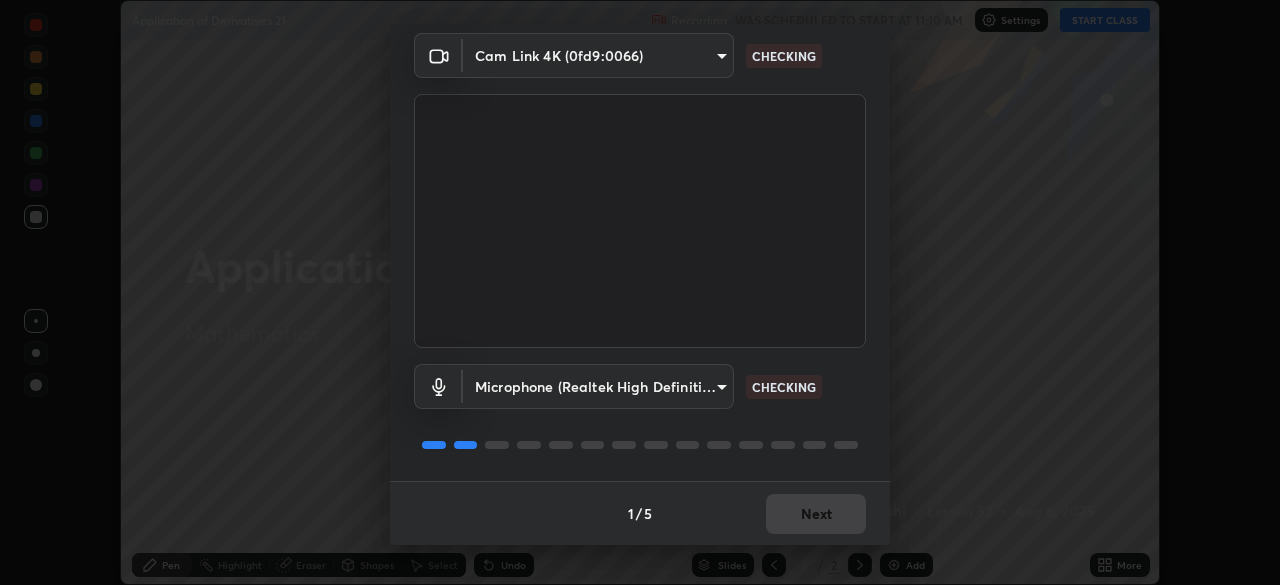 click on "Microphone (Realtek High Definition Audio) 2387da8ee952a9942b11ff2f8b1324a0672383ed4a9d8d752bdbb84397baaea9 CHECKING" at bounding box center [640, 414] 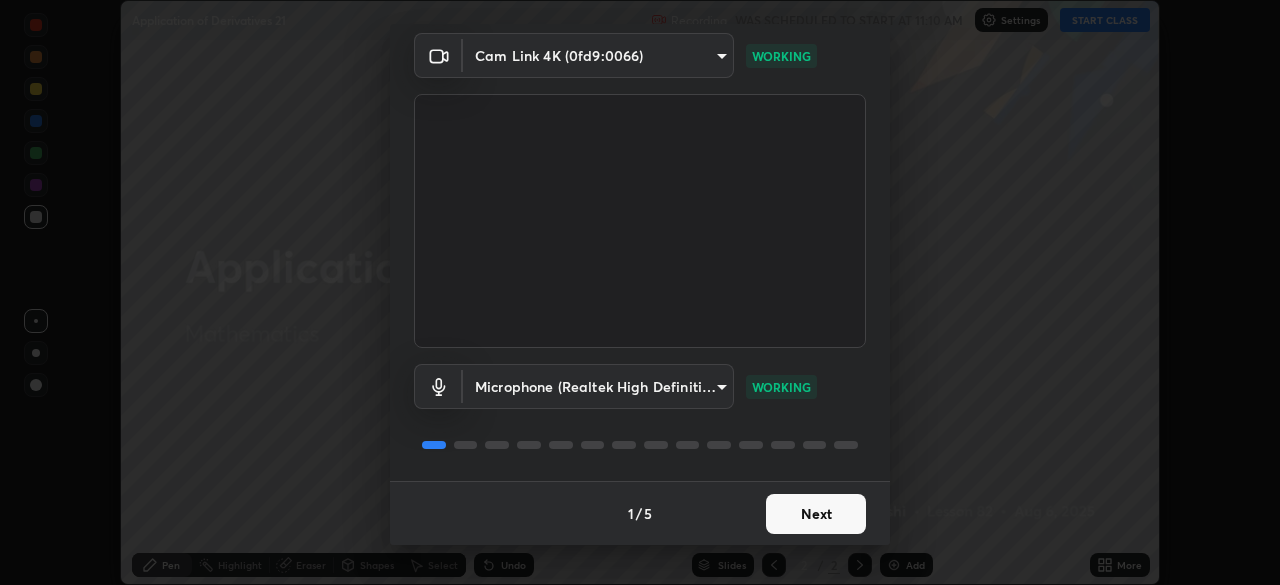 click on "Next" at bounding box center [816, 514] 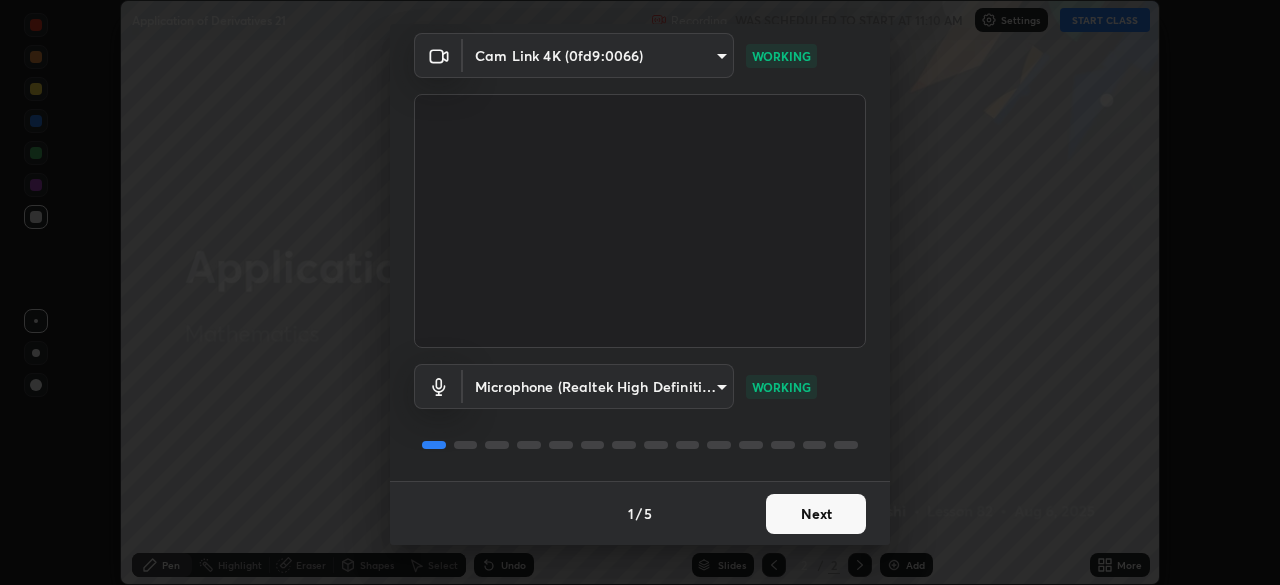 scroll, scrollTop: 0, scrollLeft: 0, axis: both 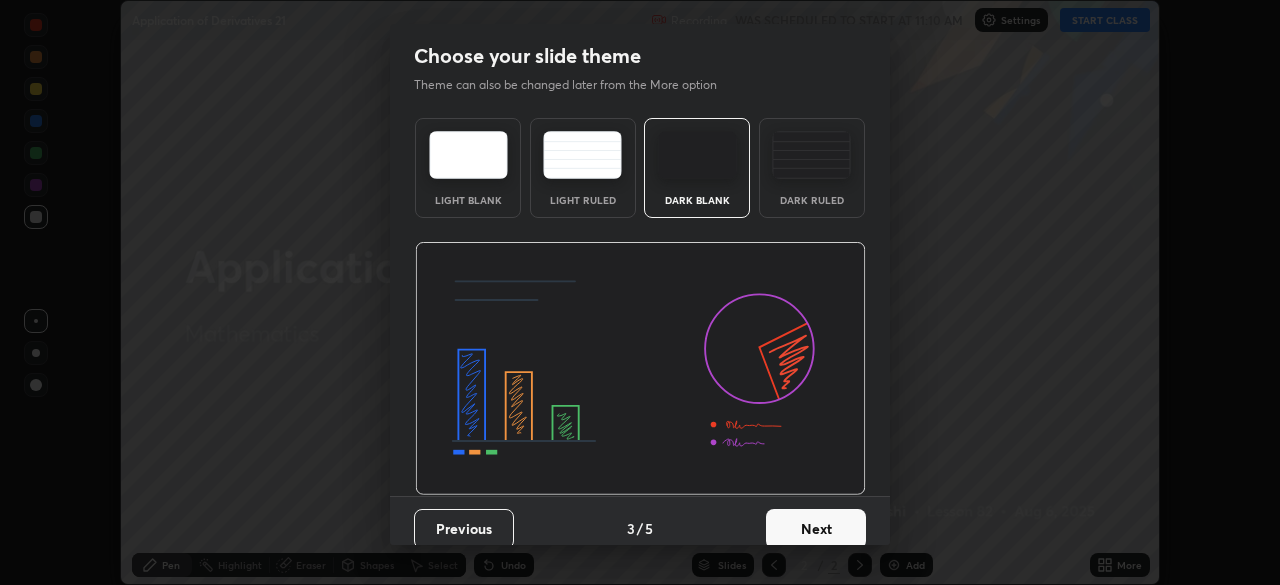 click on "Next" at bounding box center [816, 529] 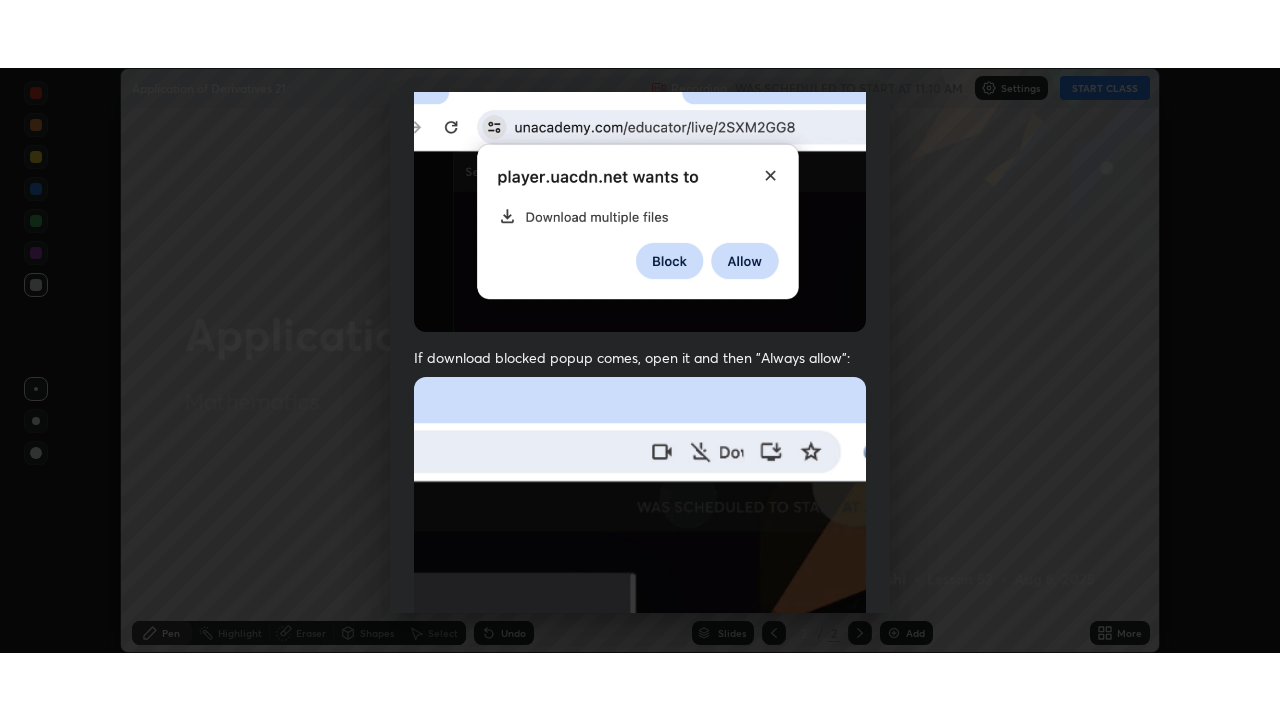 scroll, scrollTop: 479, scrollLeft: 0, axis: vertical 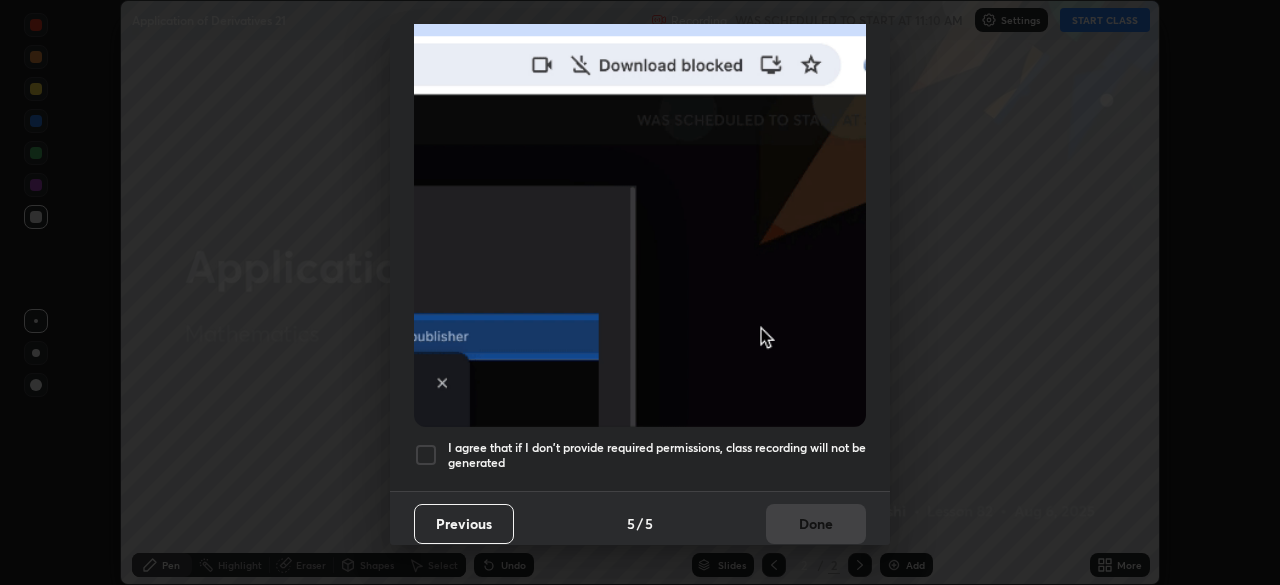 click at bounding box center (426, 455) 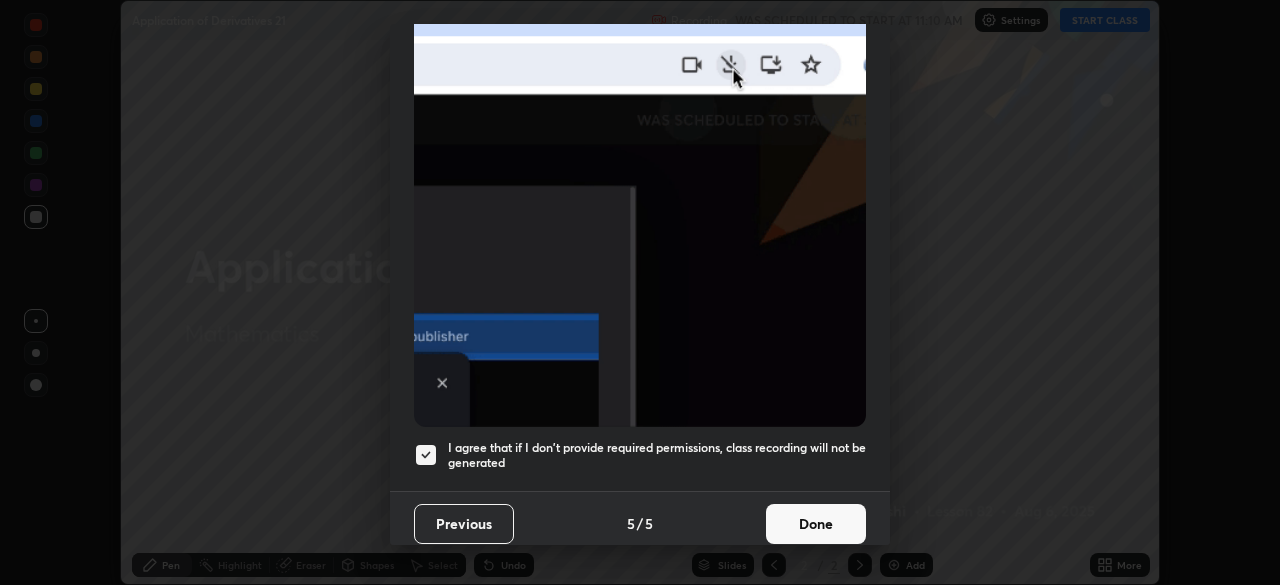 click on "Done" at bounding box center [816, 524] 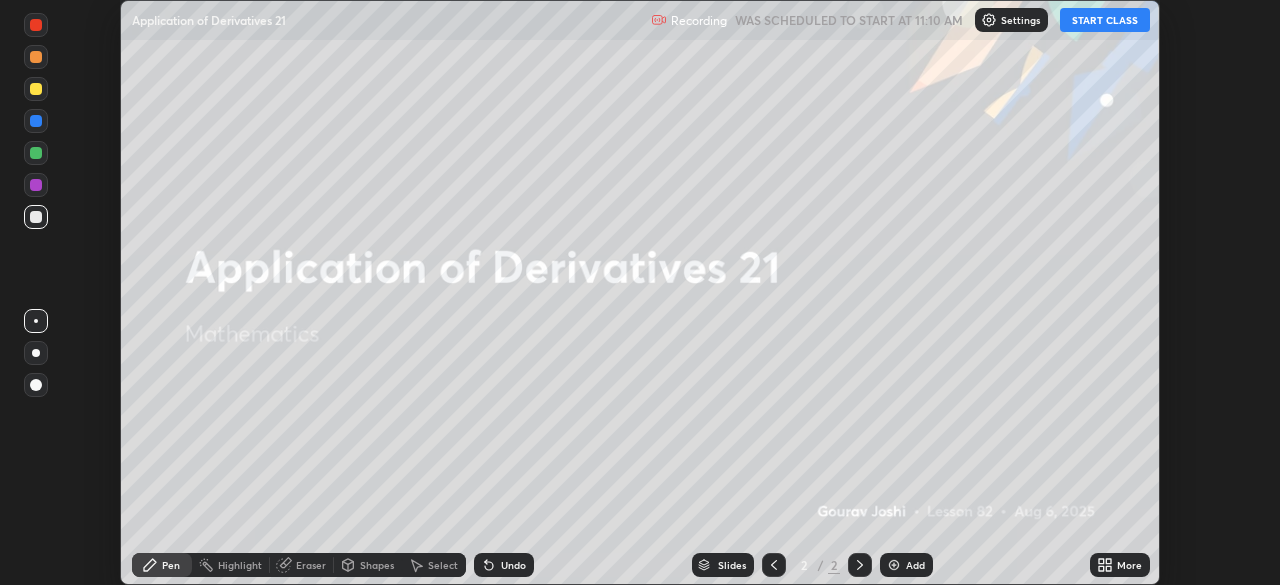 click on "START CLASS" at bounding box center [1105, 20] 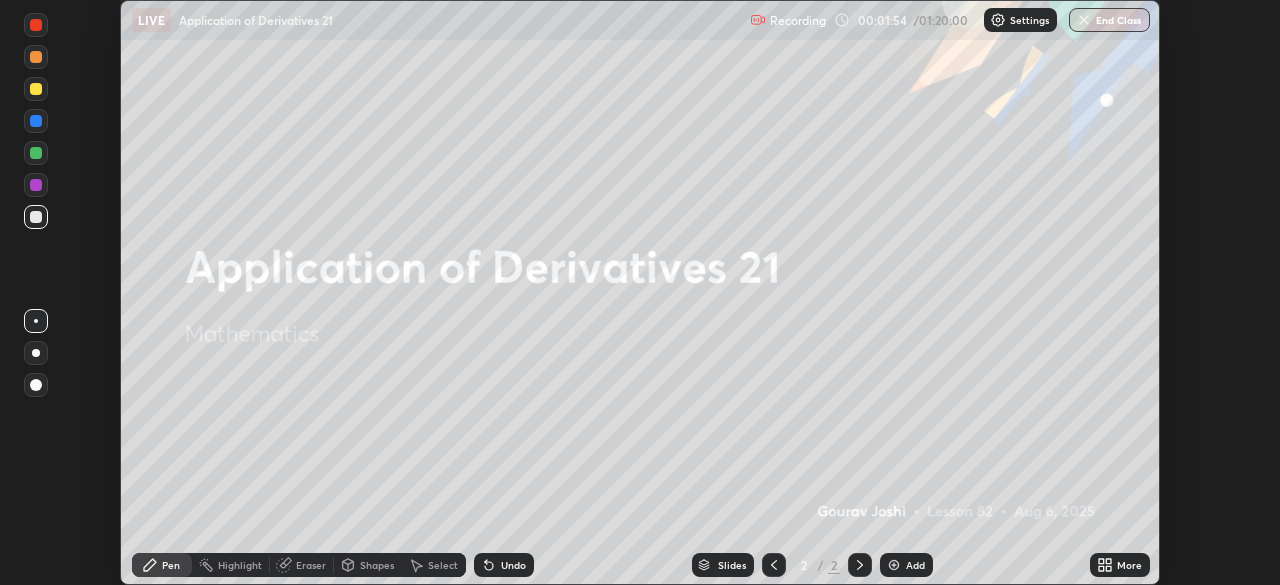 click 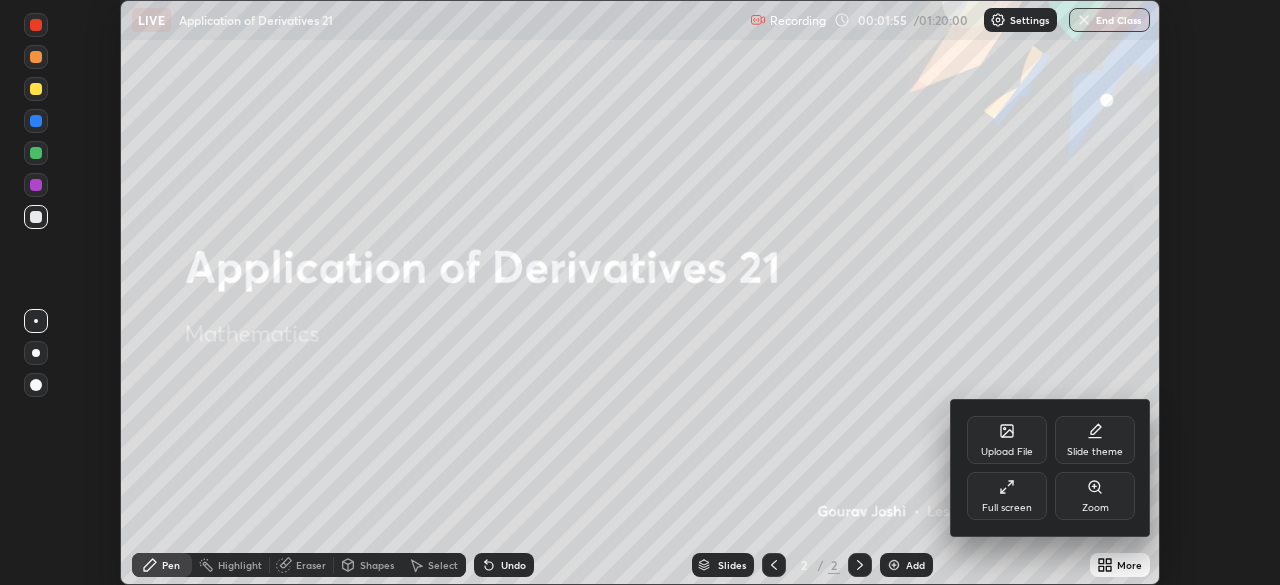 click on "Full screen" at bounding box center (1007, 496) 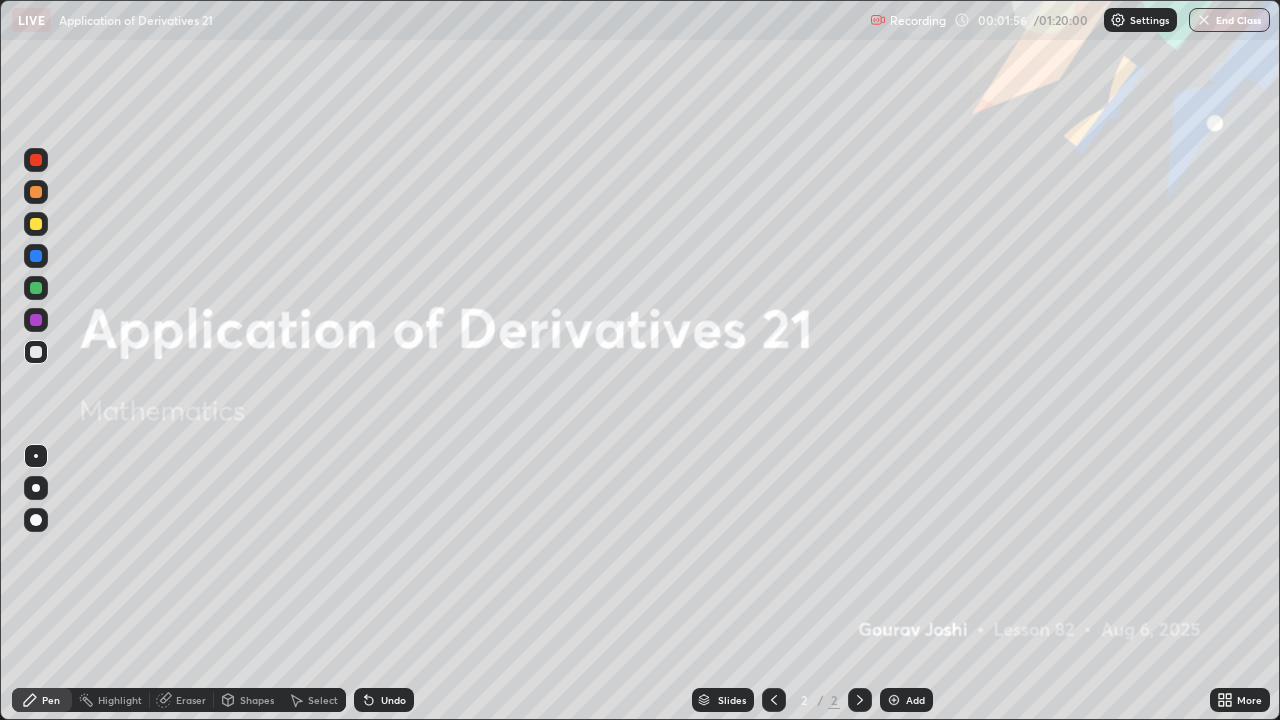scroll, scrollTop: 99280, scrollLeft: 98720, axis: both 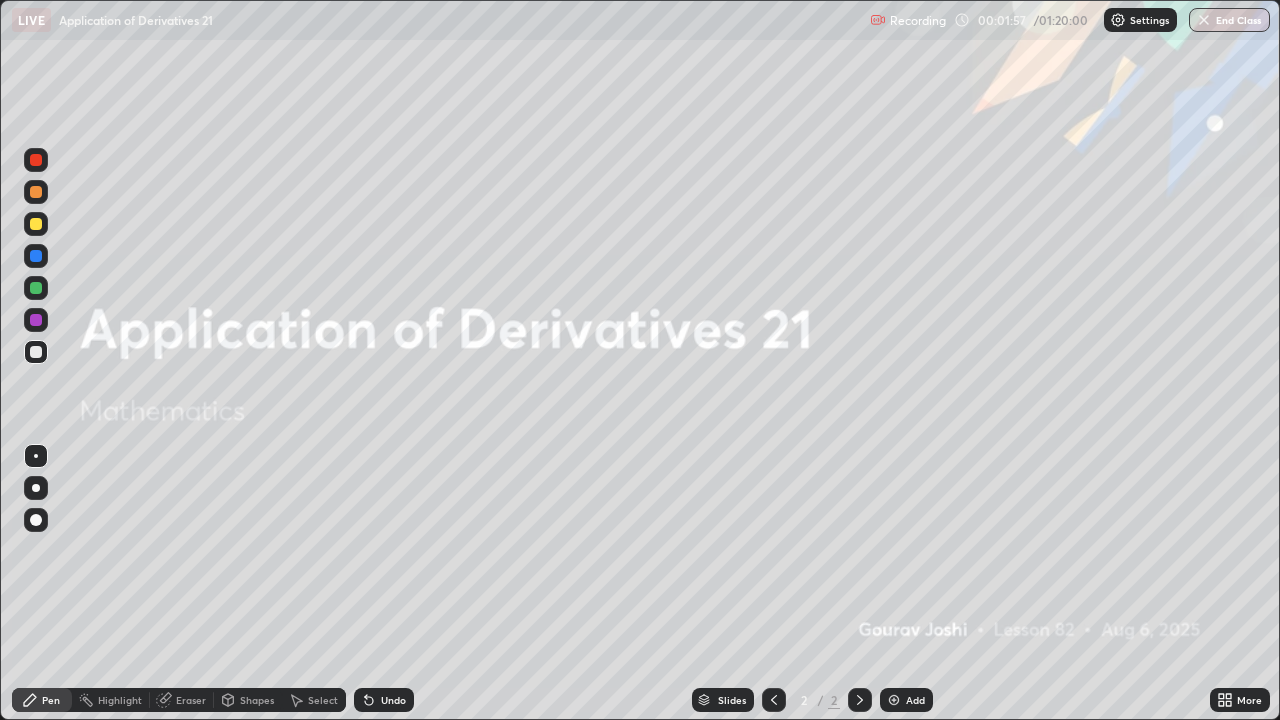 click at bounding box center [894, 700] 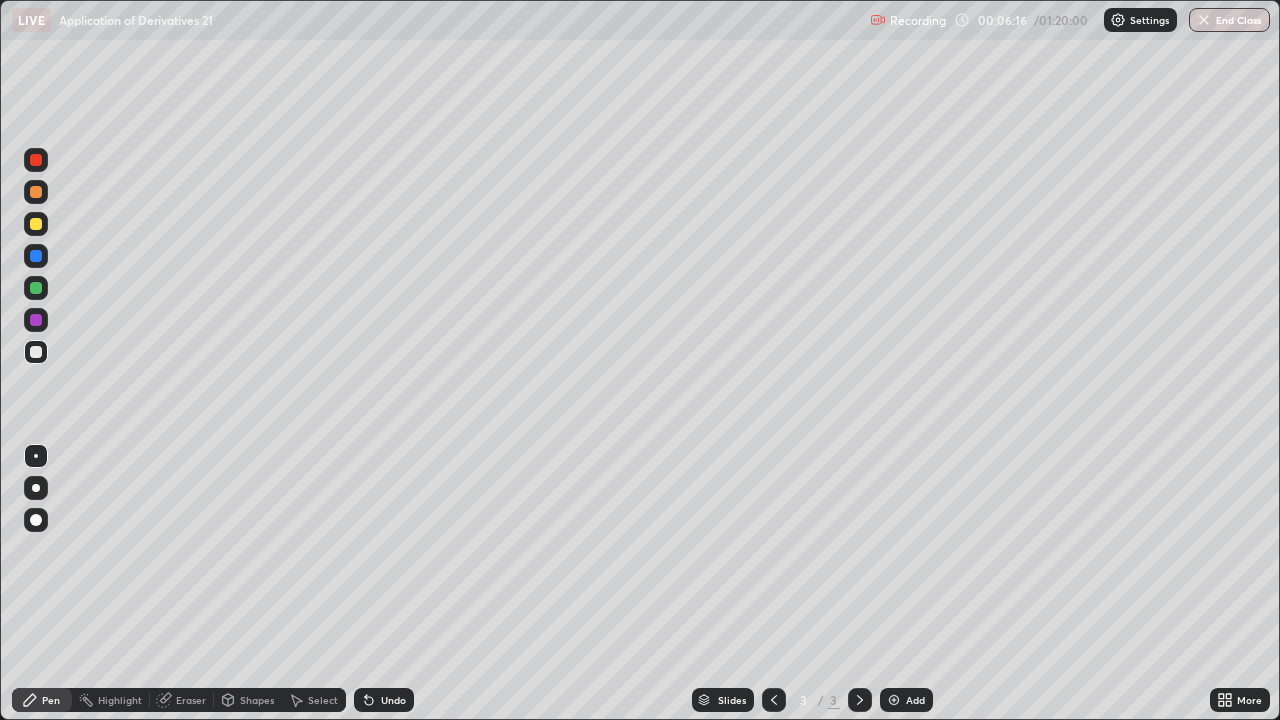 click on "Undo" at bounding box center [393, 700] 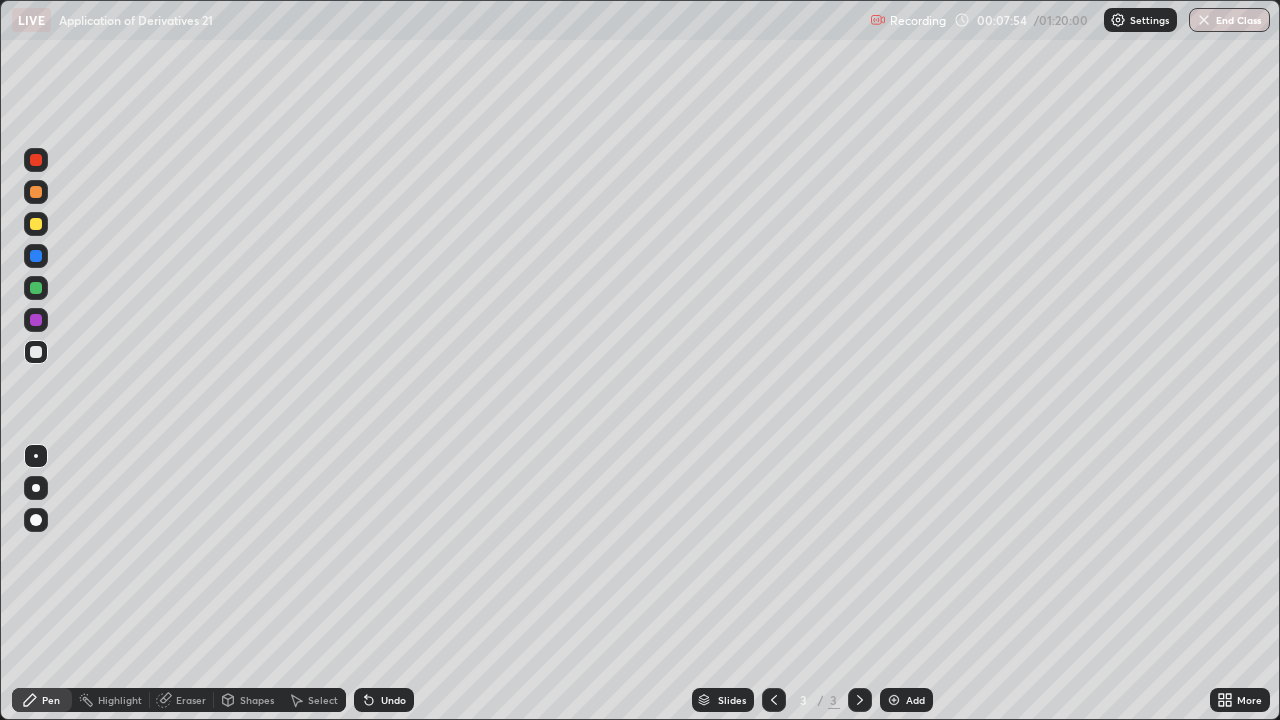 click on "Add" at bounding box center [915, 700] 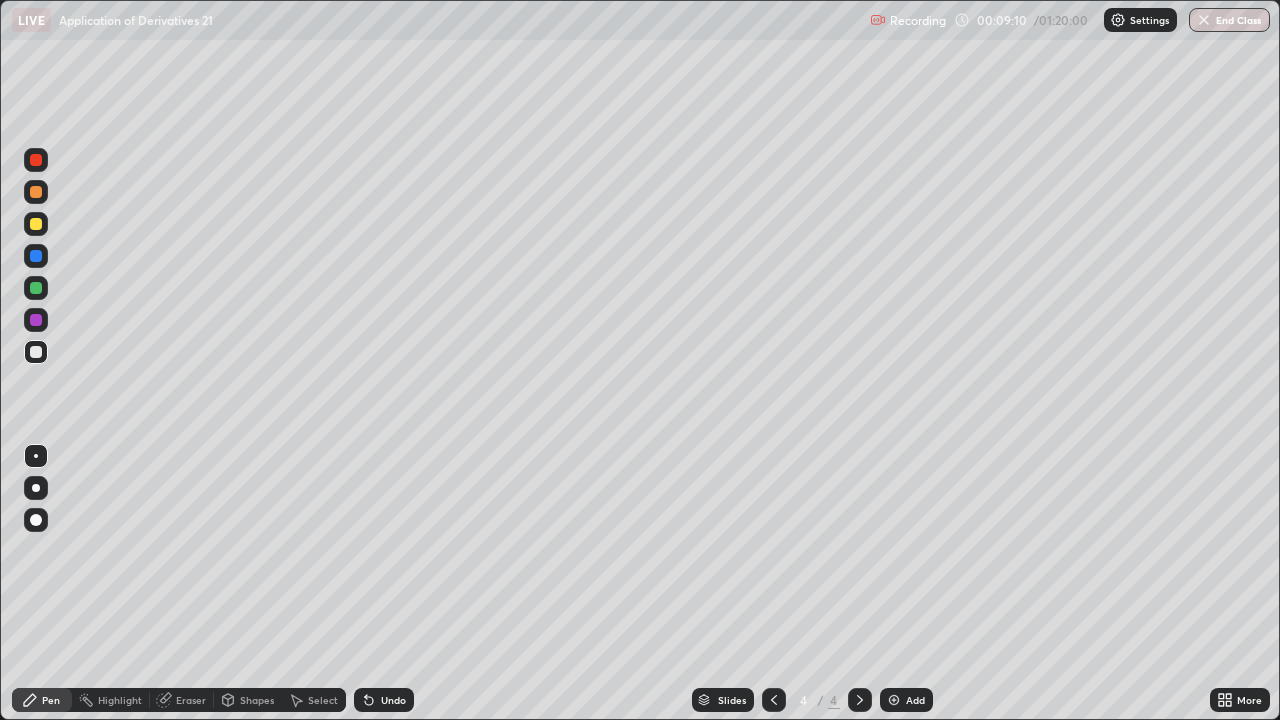 click at bounding box center (36, 288) 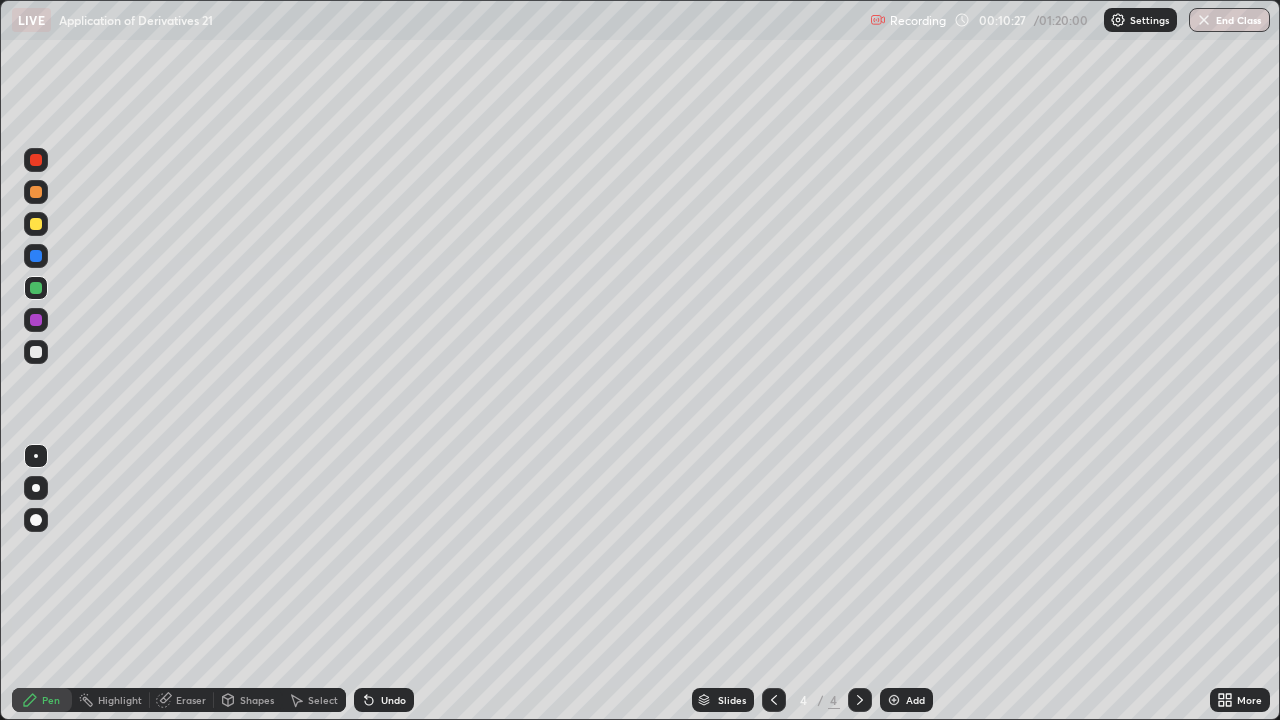 click on "Add" at bounding box center [906, 700] 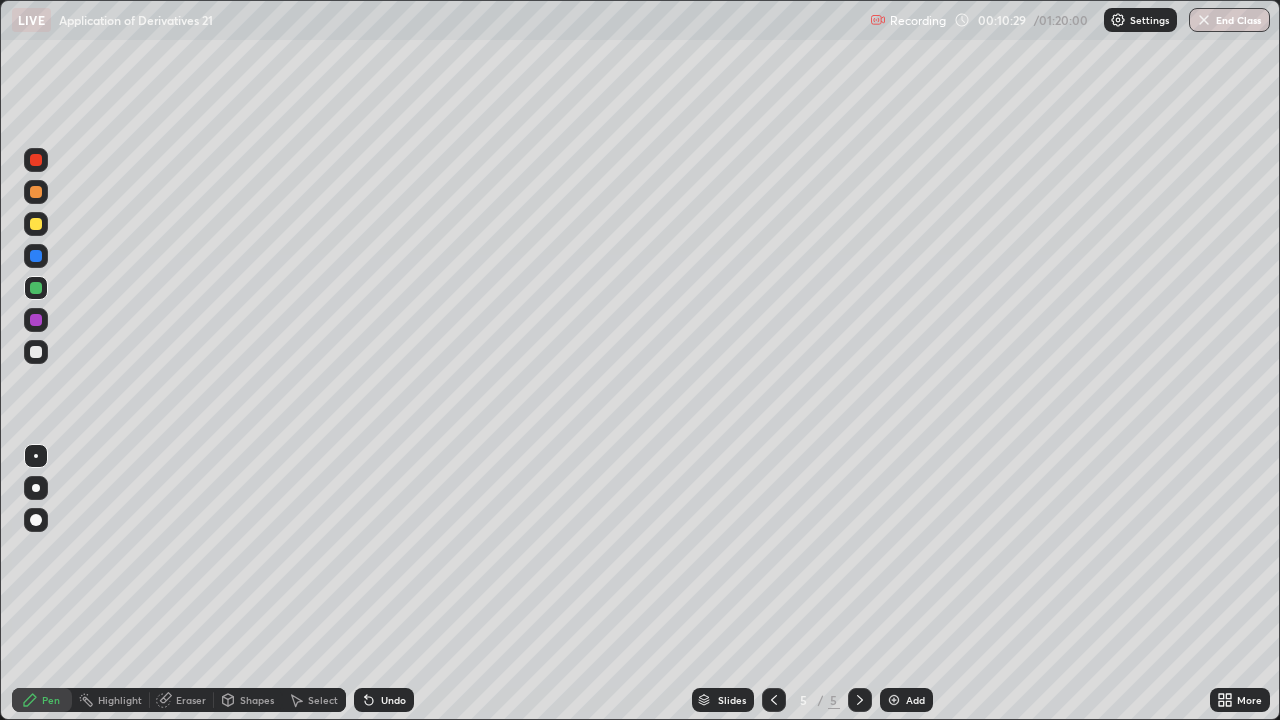 click at bounding box center (36, 352) 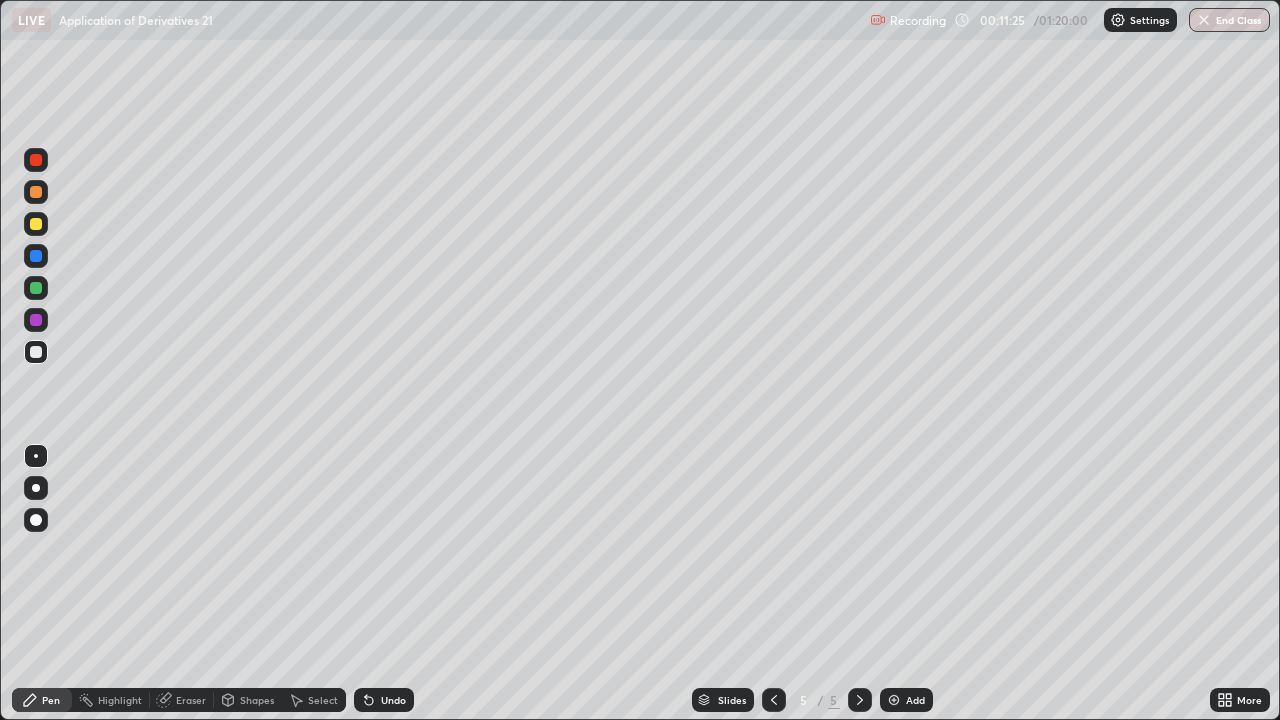 click on "Eraser" at bounding box center [191, 700] 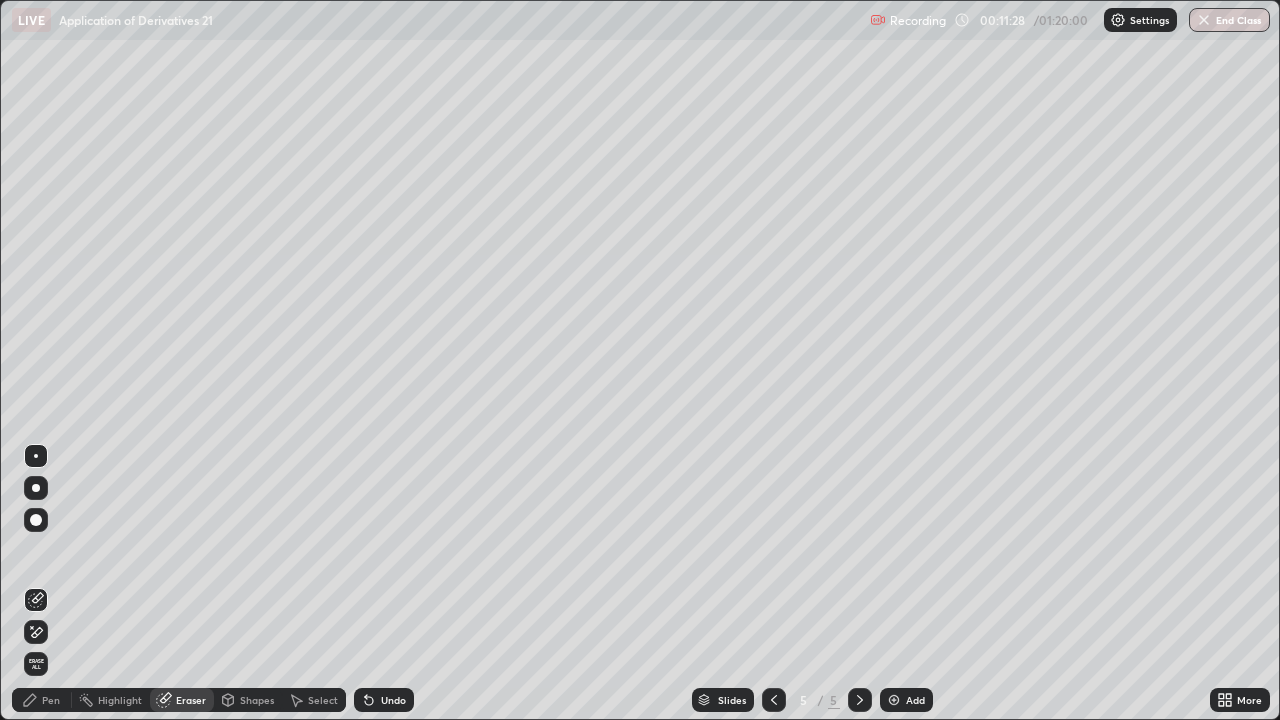 click 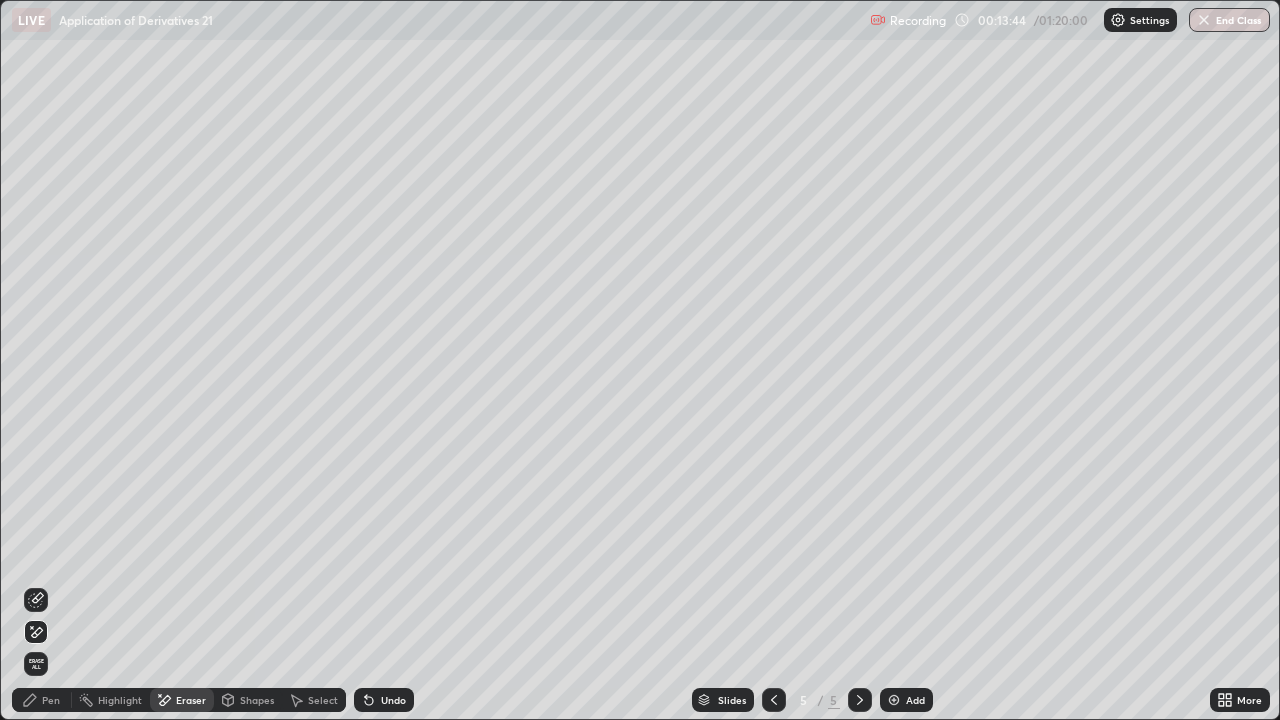 click on "Pen" at bounding box center (42, 700) 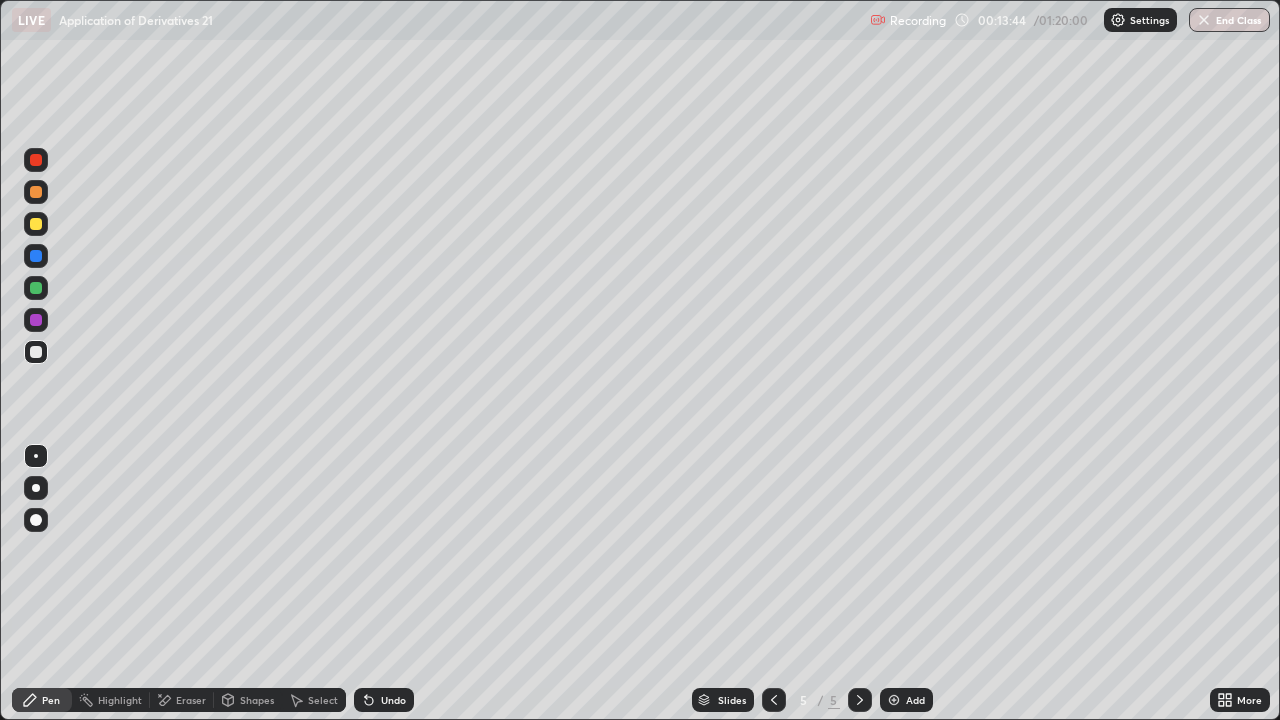 click at bounding box center (36, 352) 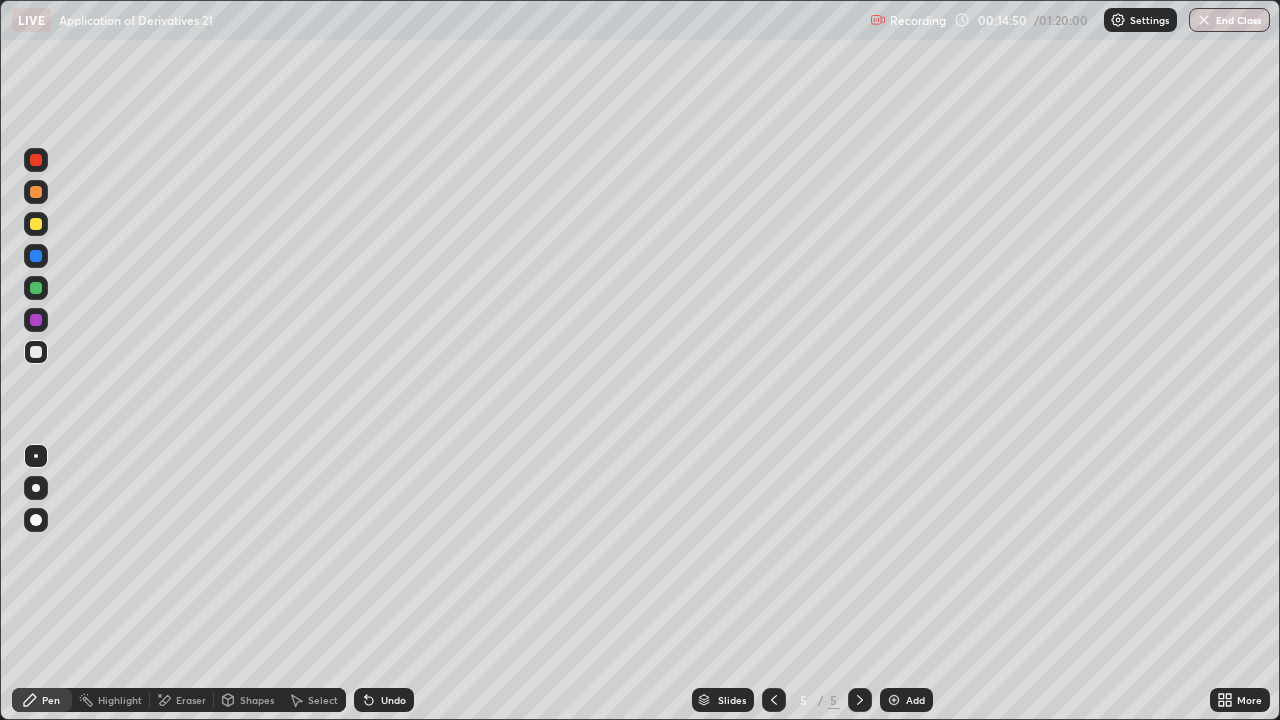click at bounding box center [36, 288] 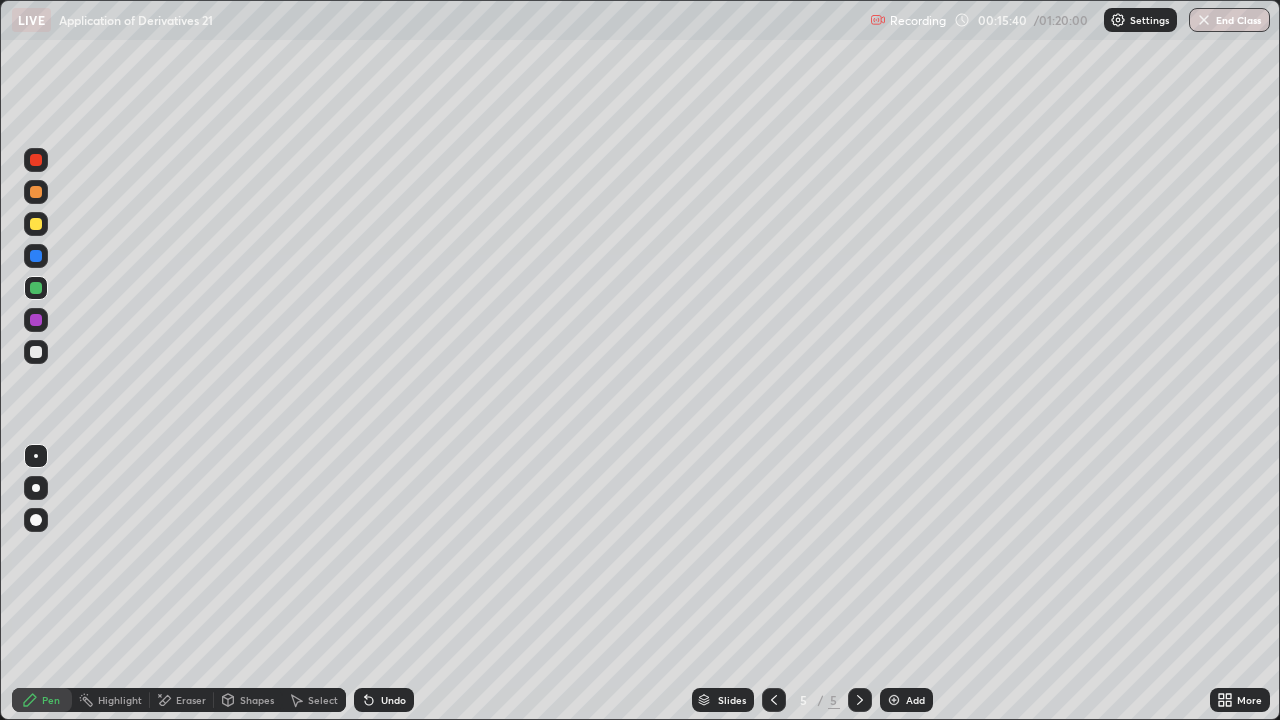 click at bounding box center (36, 352) 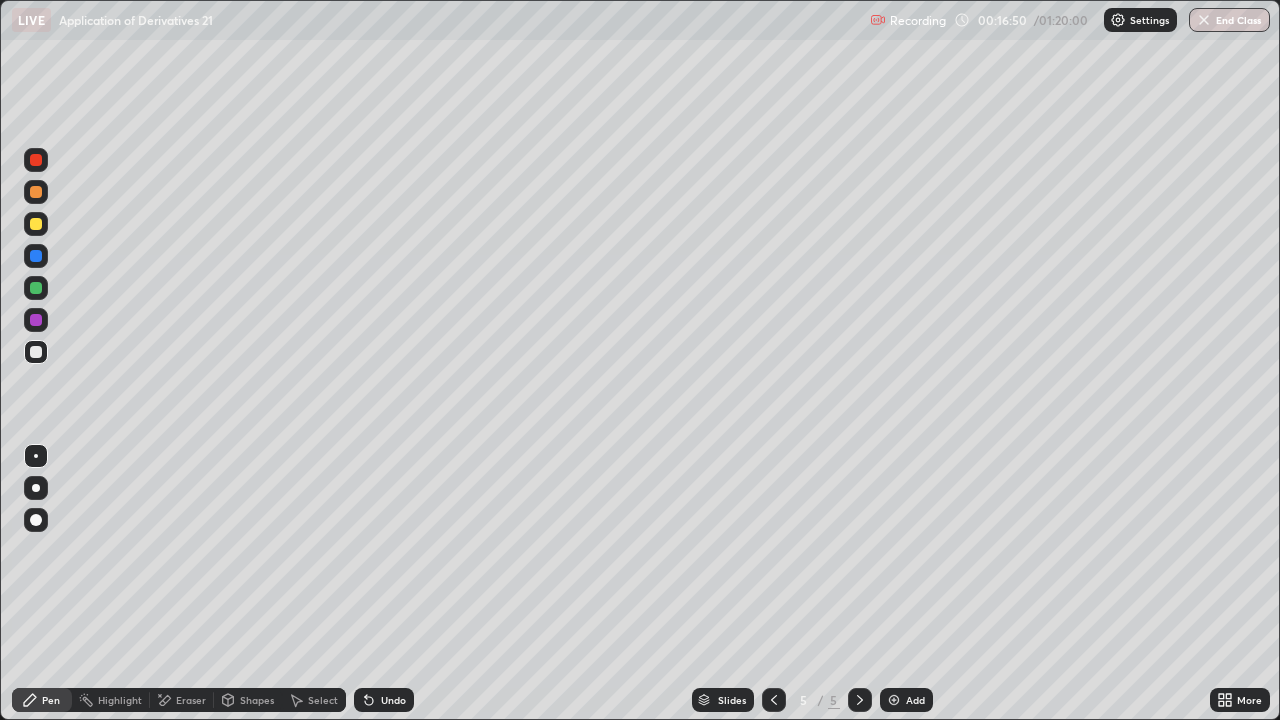 click at bounding box center [36, 352] 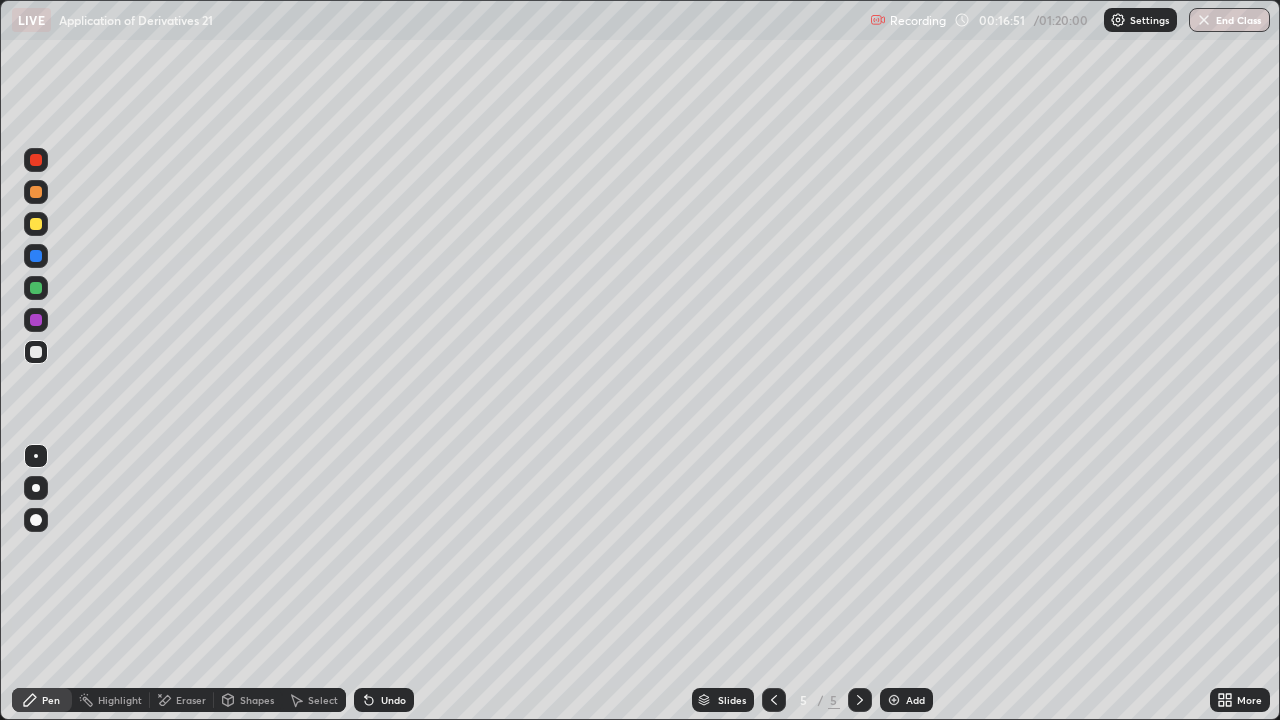 click at bounding box center (36, 288) 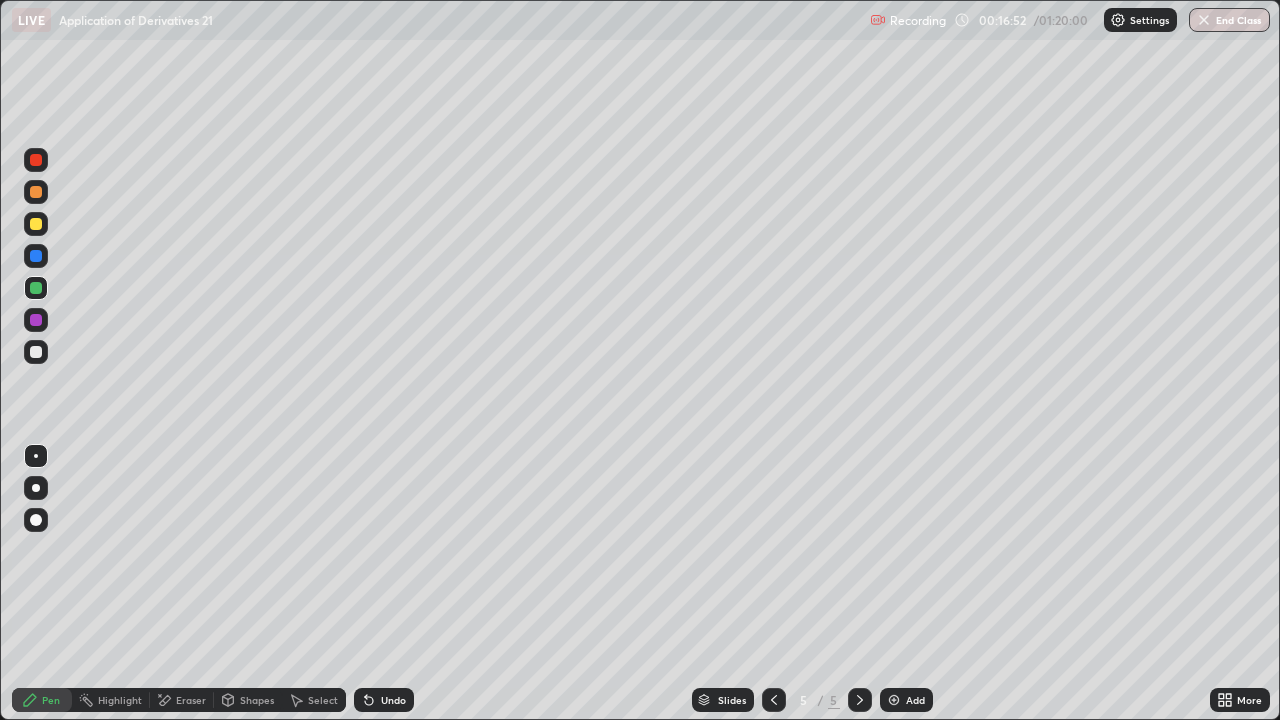 click at bounding box center (36, 256) 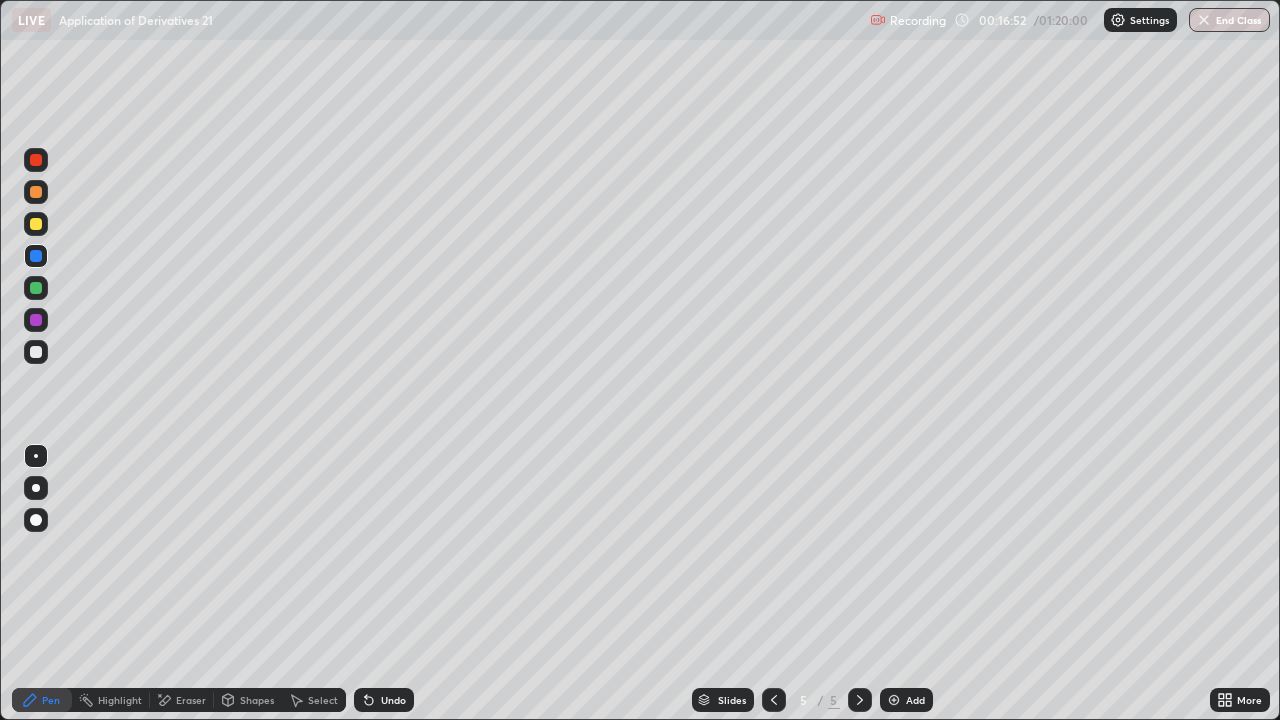 click at bounding box center [36, 224] 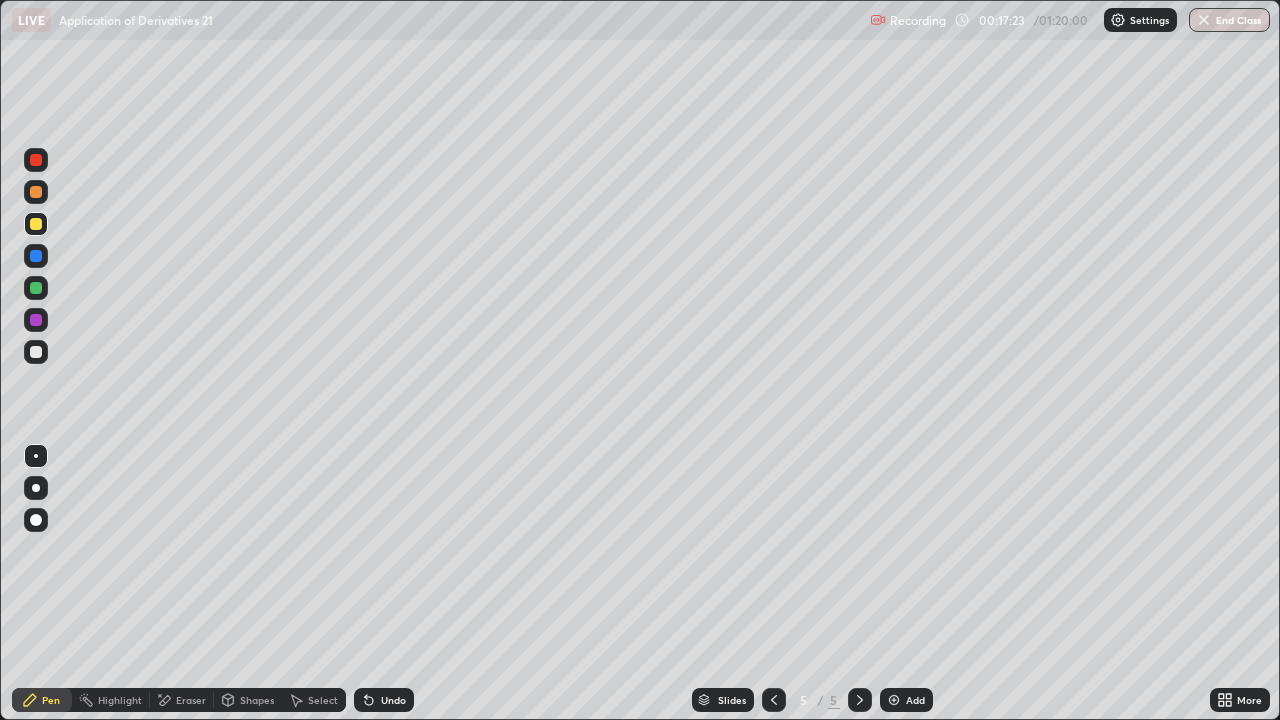 click on "Undo" at bounding box center (393, 700) 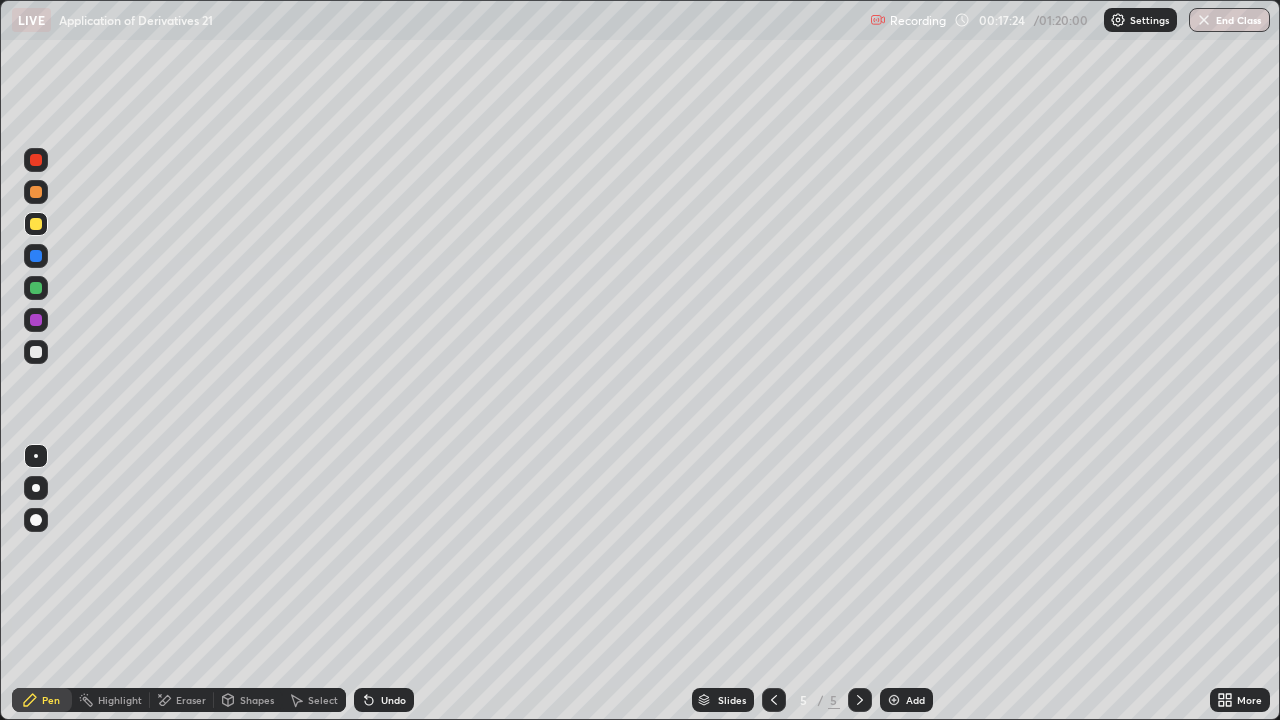 click on "Undo" at bounding box center [384, 700] 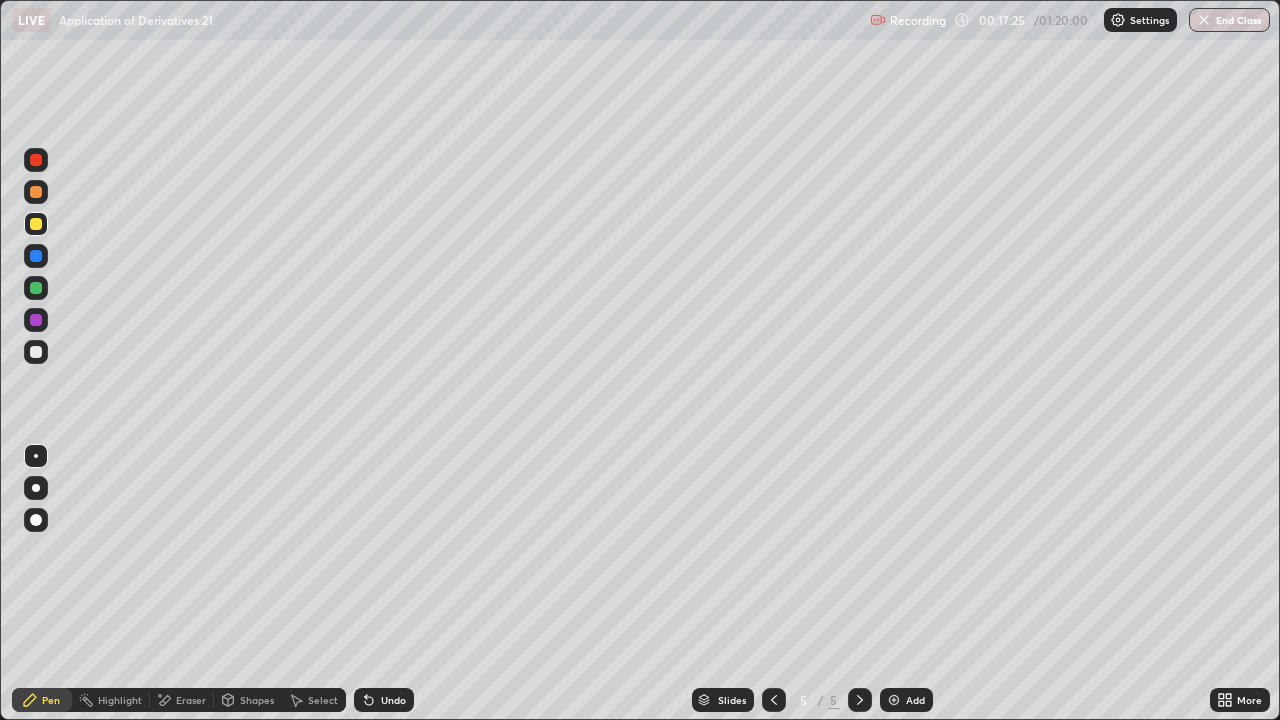 click on "Undo" at bounding box center (393, 700) 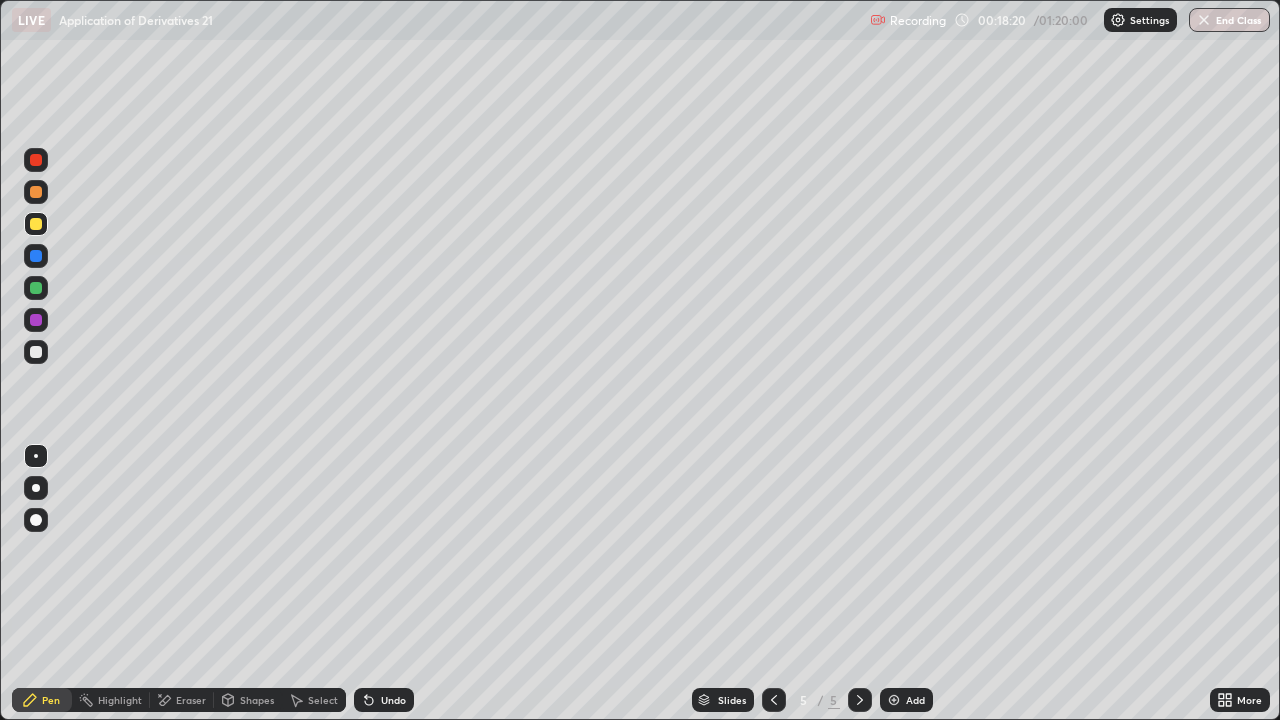 click on "Eraser" at bounding box center (191, 700) 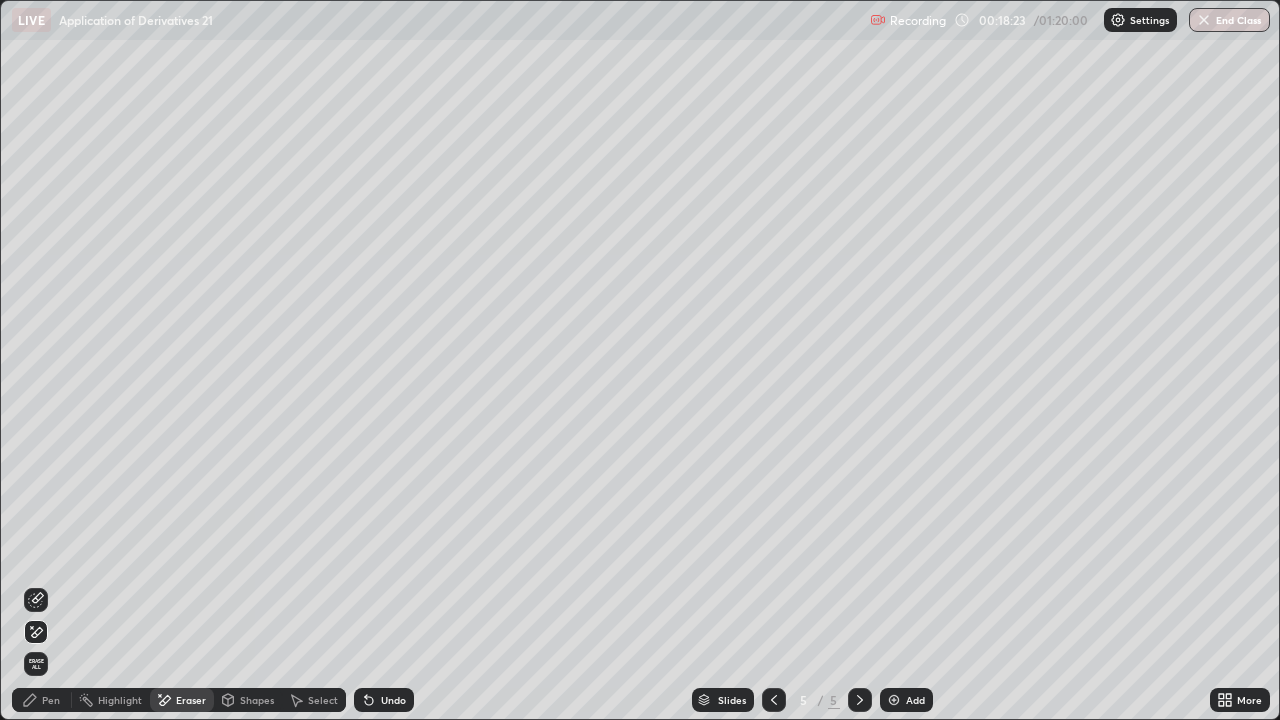 click on "Pen" at bounding box center (42, 700) 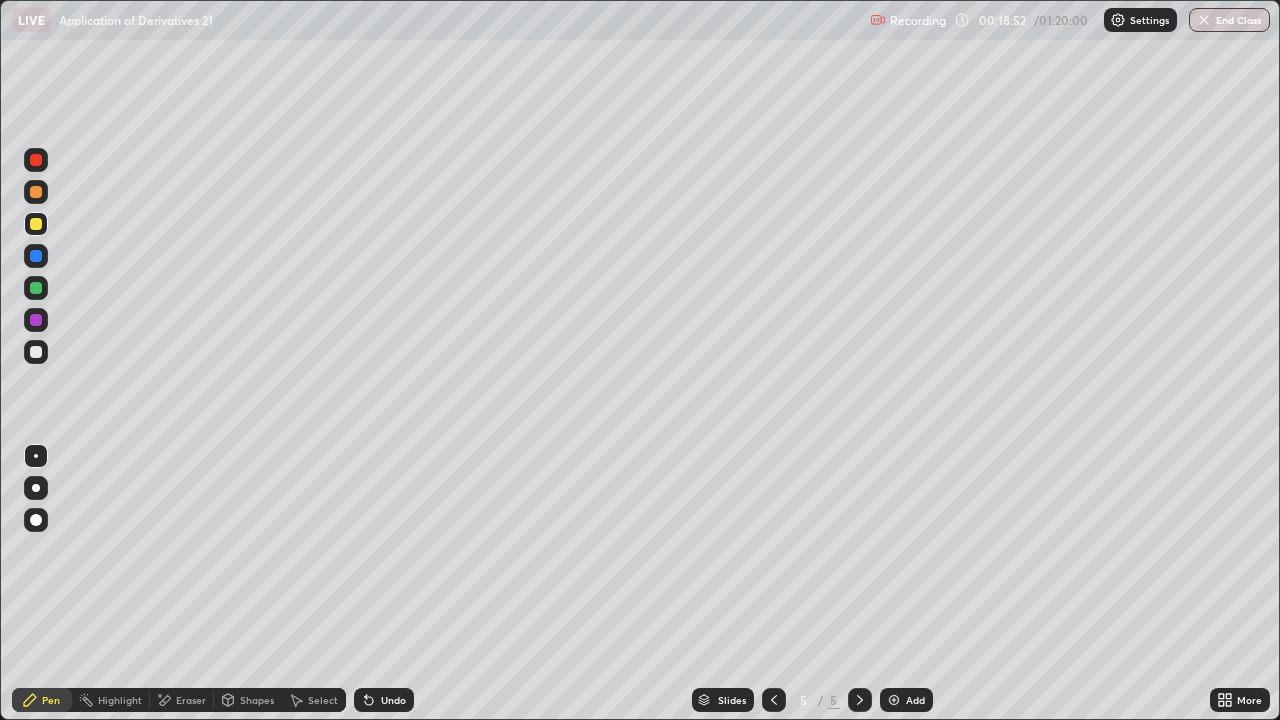 click at bounding box center (36, 352) 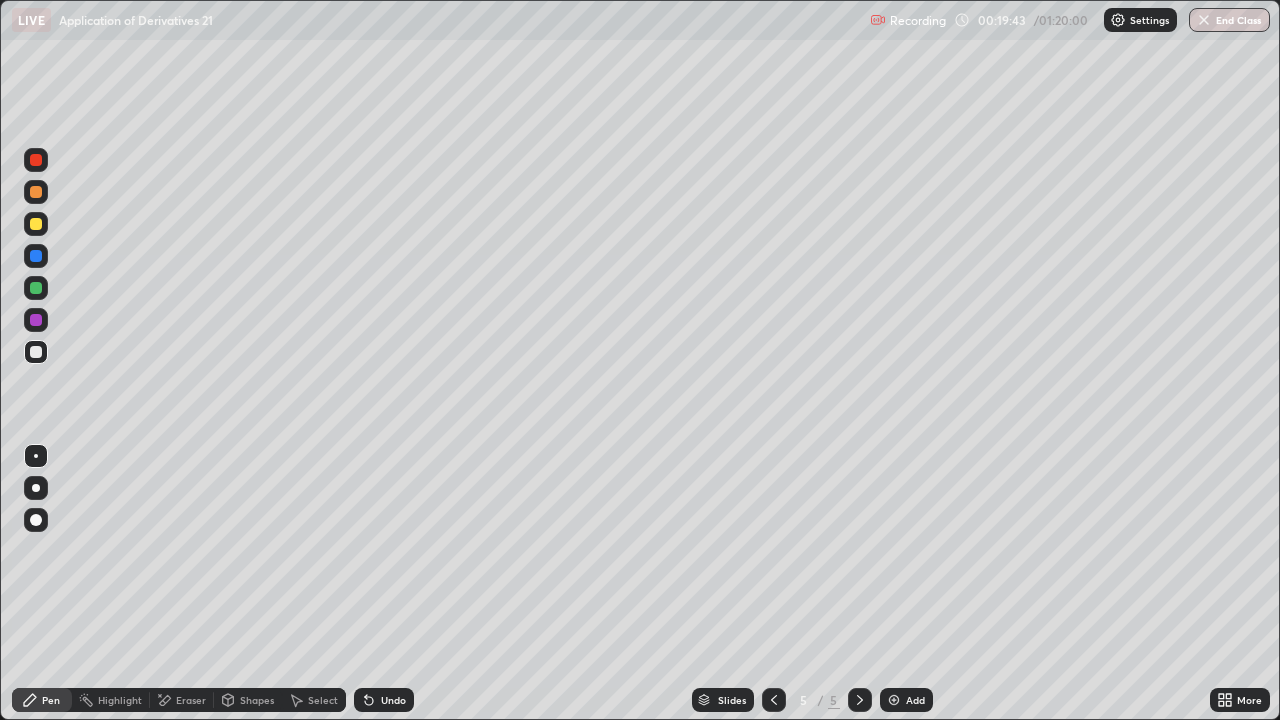 click on "Undo" at bounding box center (384, 700) 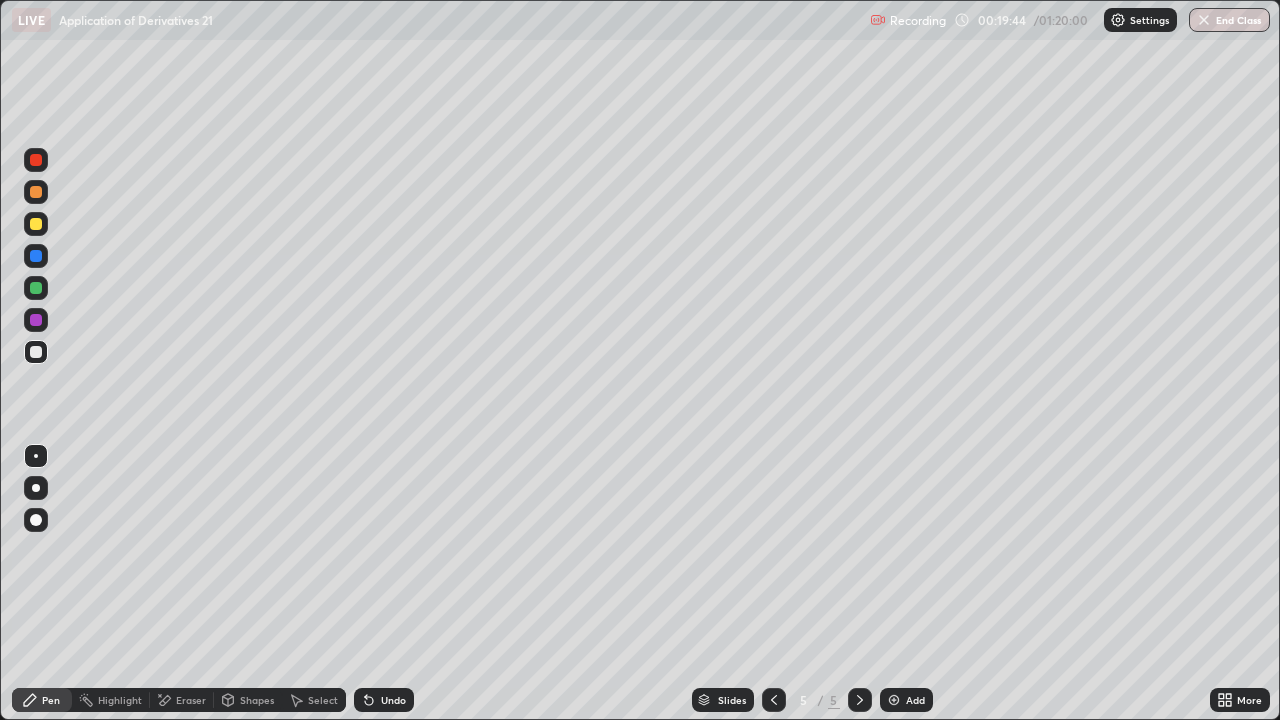 click on "Undo" at bounding box center [384, 700] 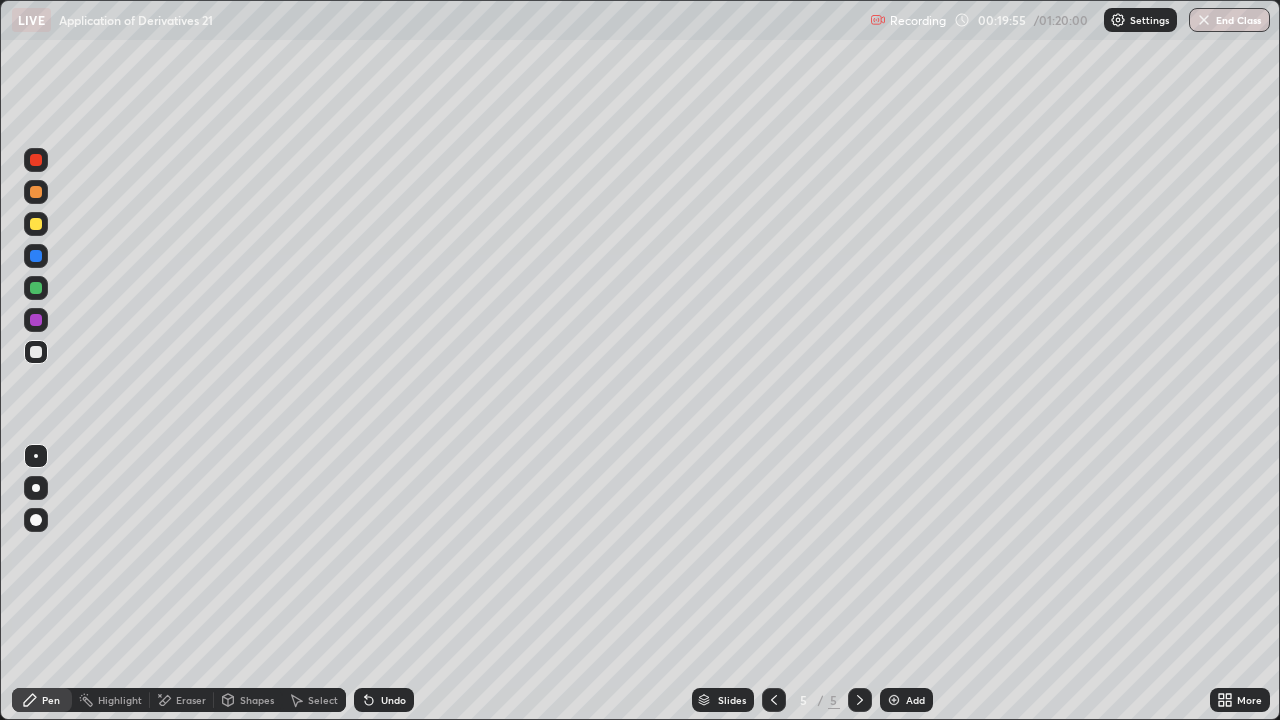click at bounding box center (36, 320) 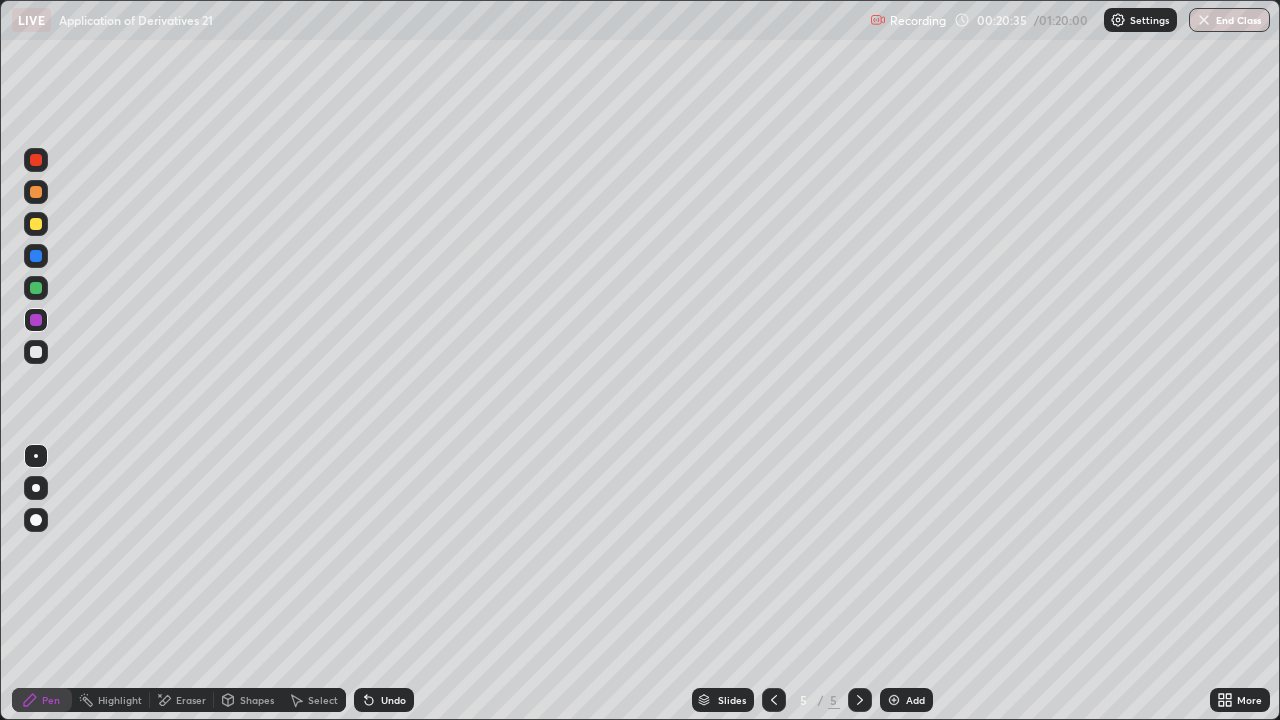 click on "Eraser" at bounding box center [191, 700] 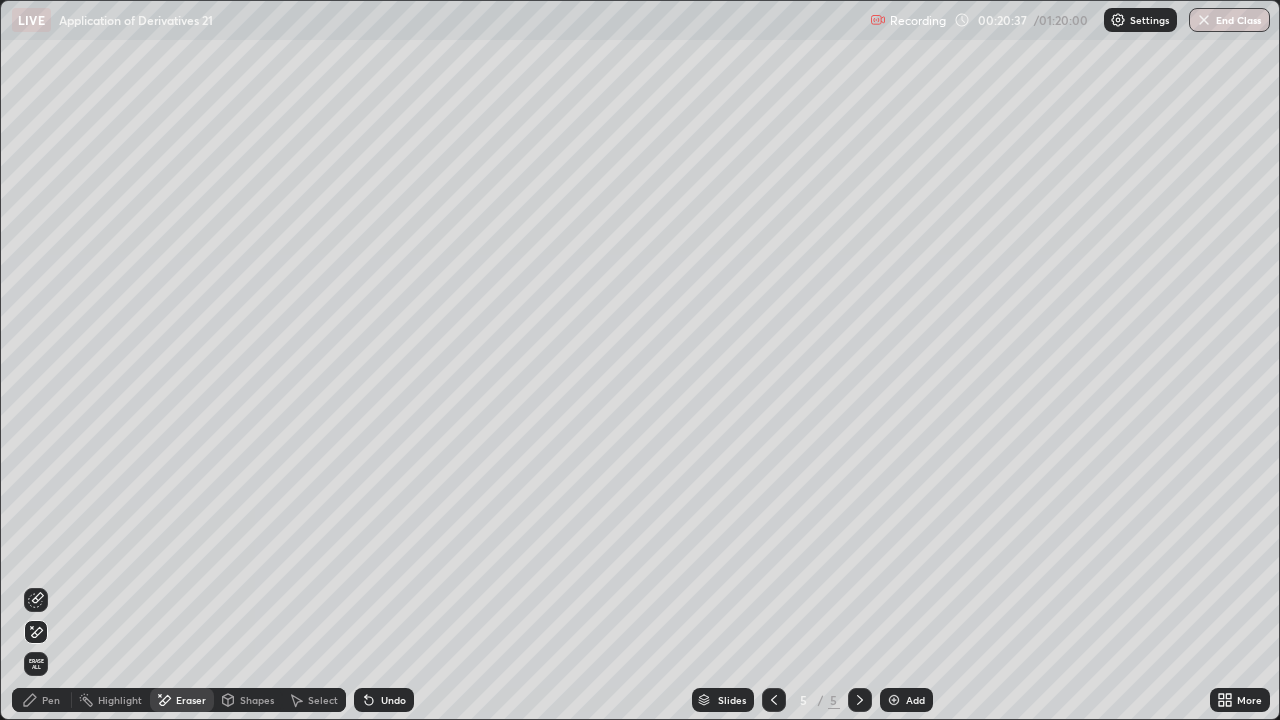 click on "Pen" at bounding box center (51, 700) 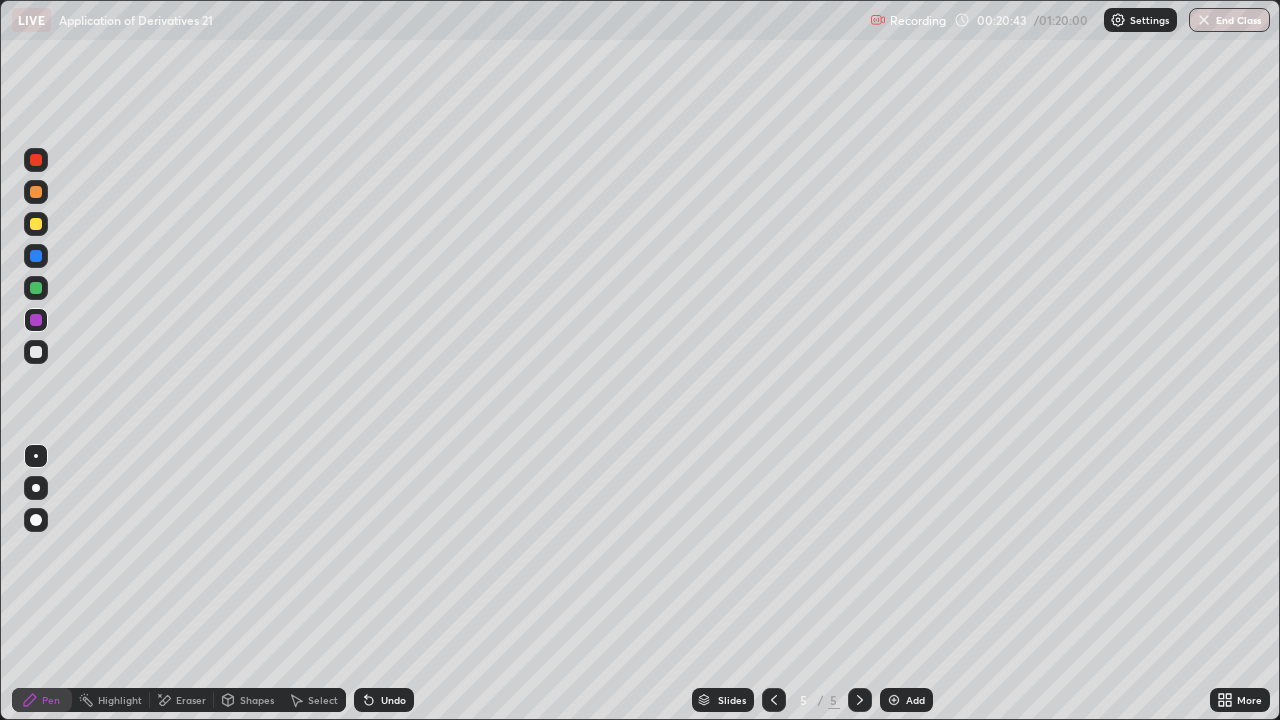 click at bounding box center (36, 352) 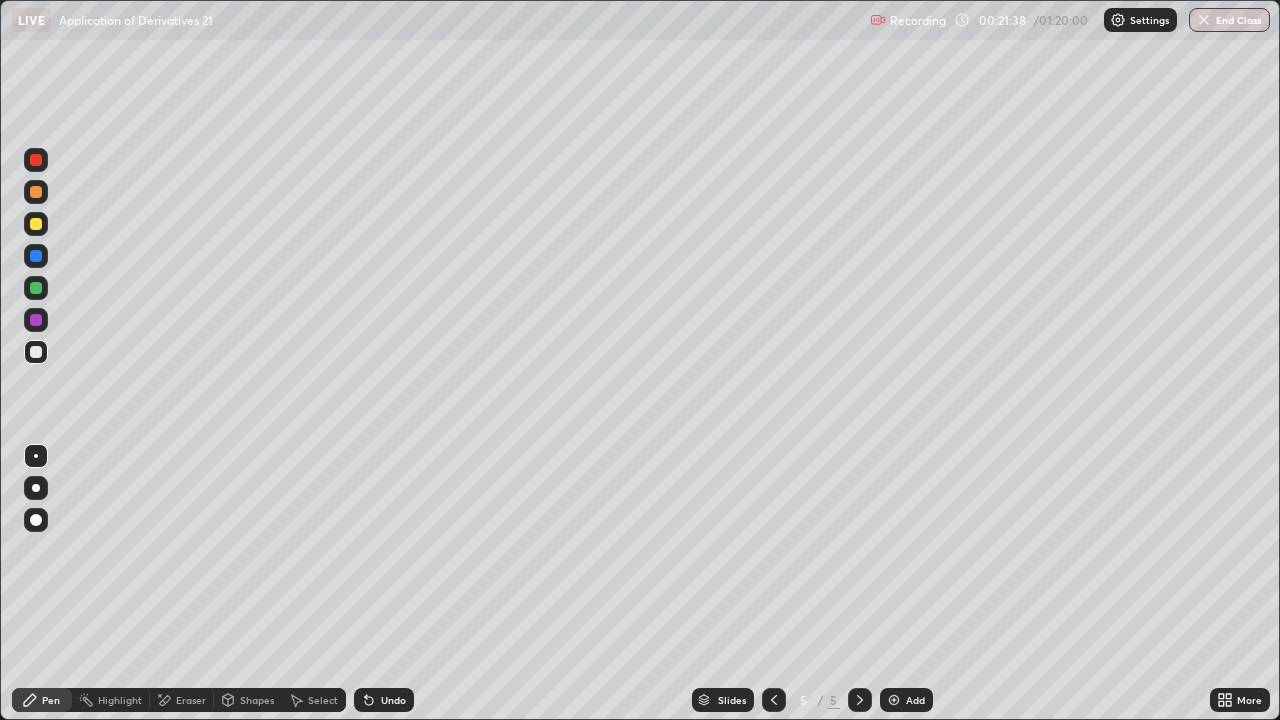 click on "Eraser" at bounding box center [182, 700] 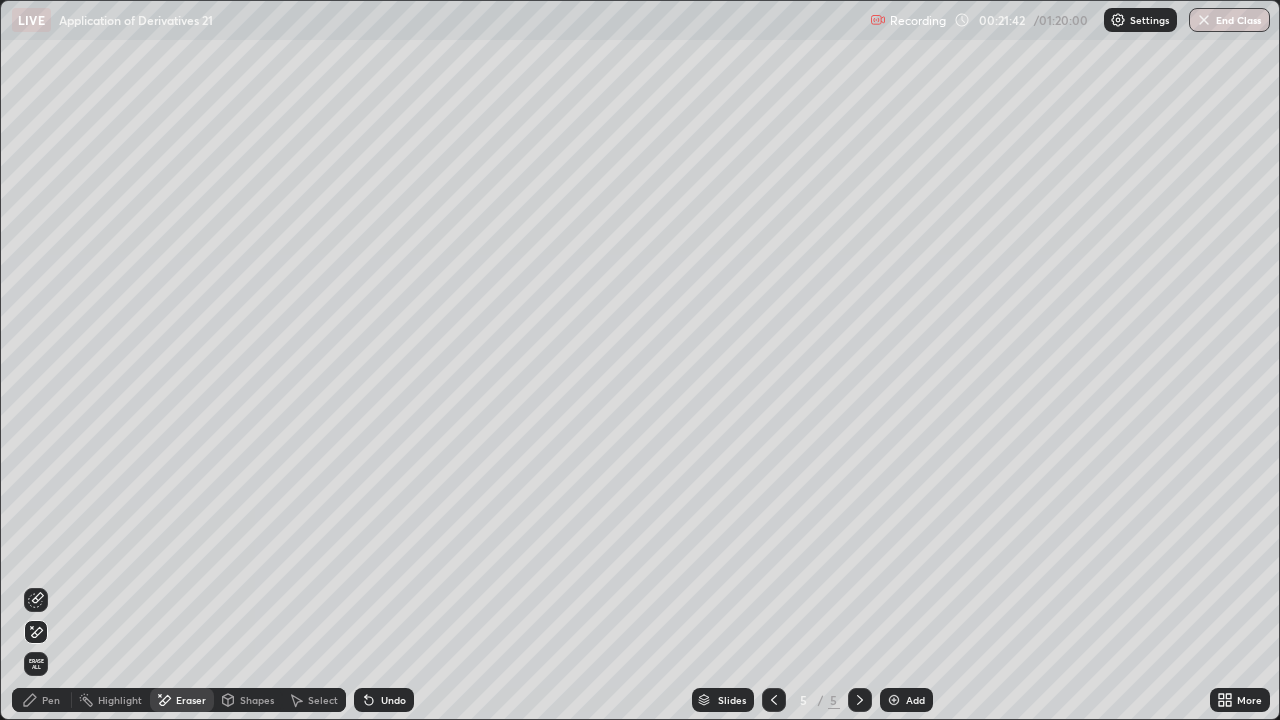 click on "Pen" at bounding box center (51, 700) 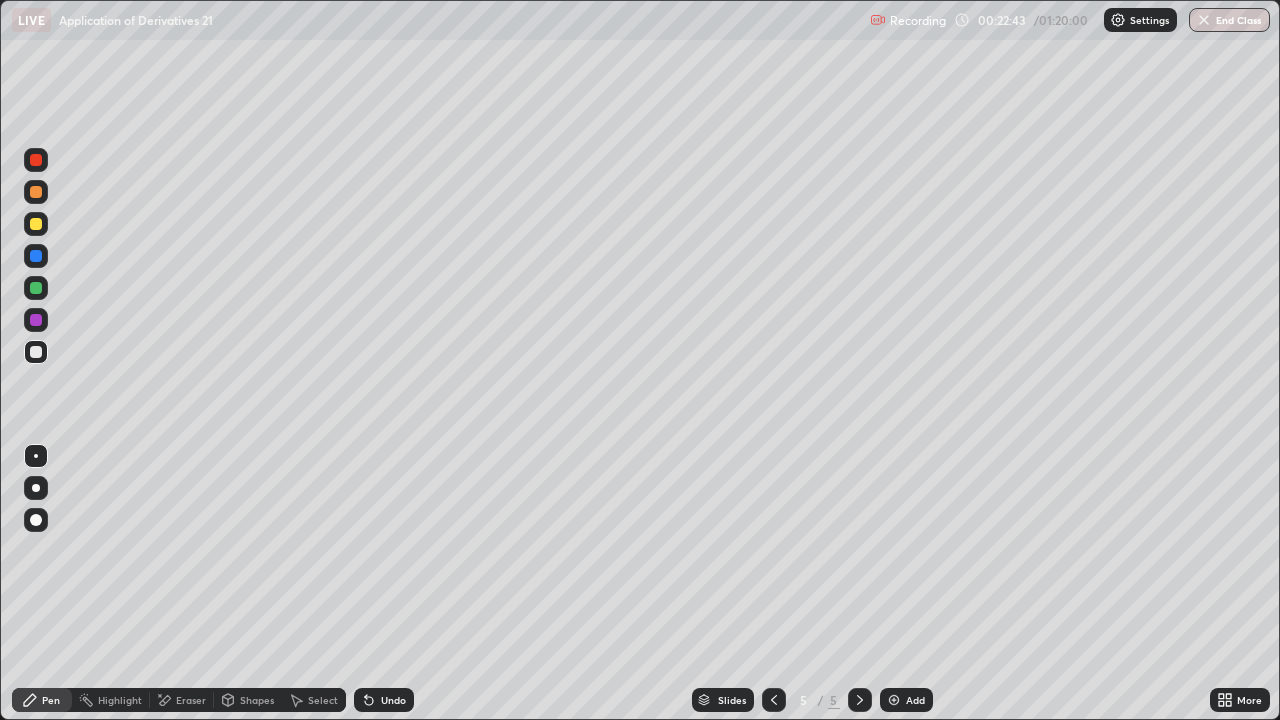 click on "Add" at bounding box center (906, 700) 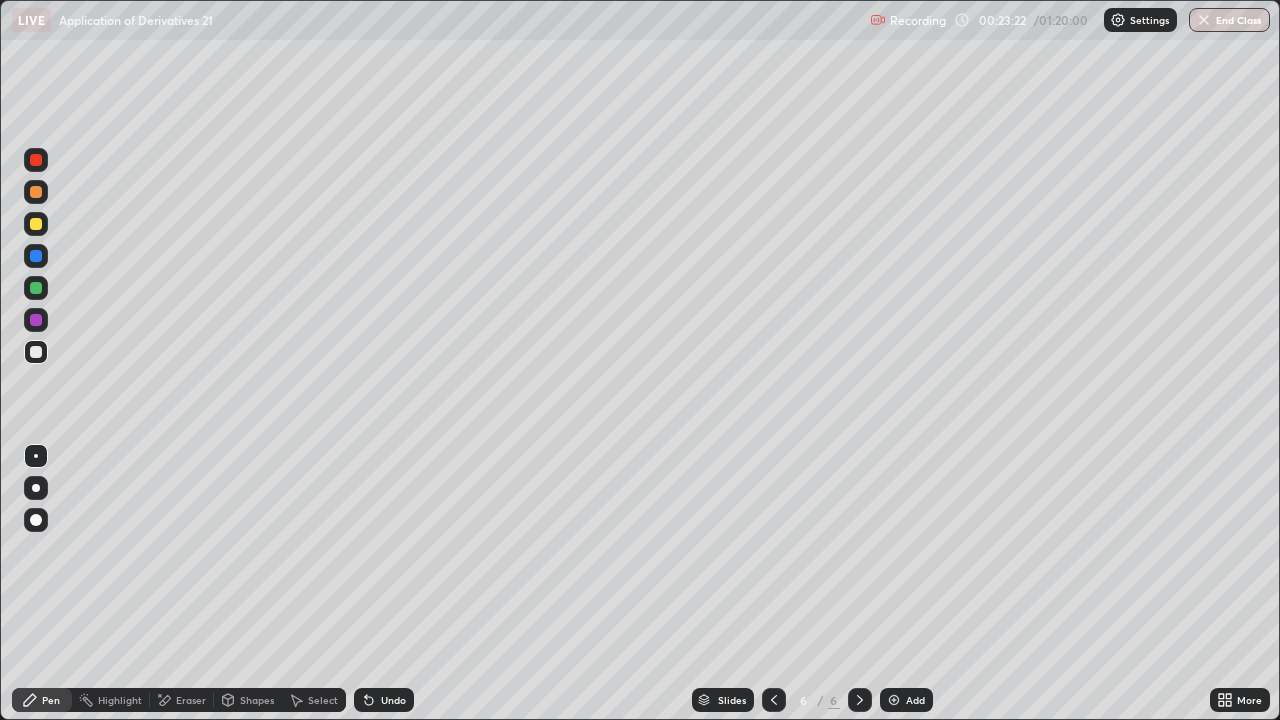 click on "Eraser" at bounding box center (182, 700) 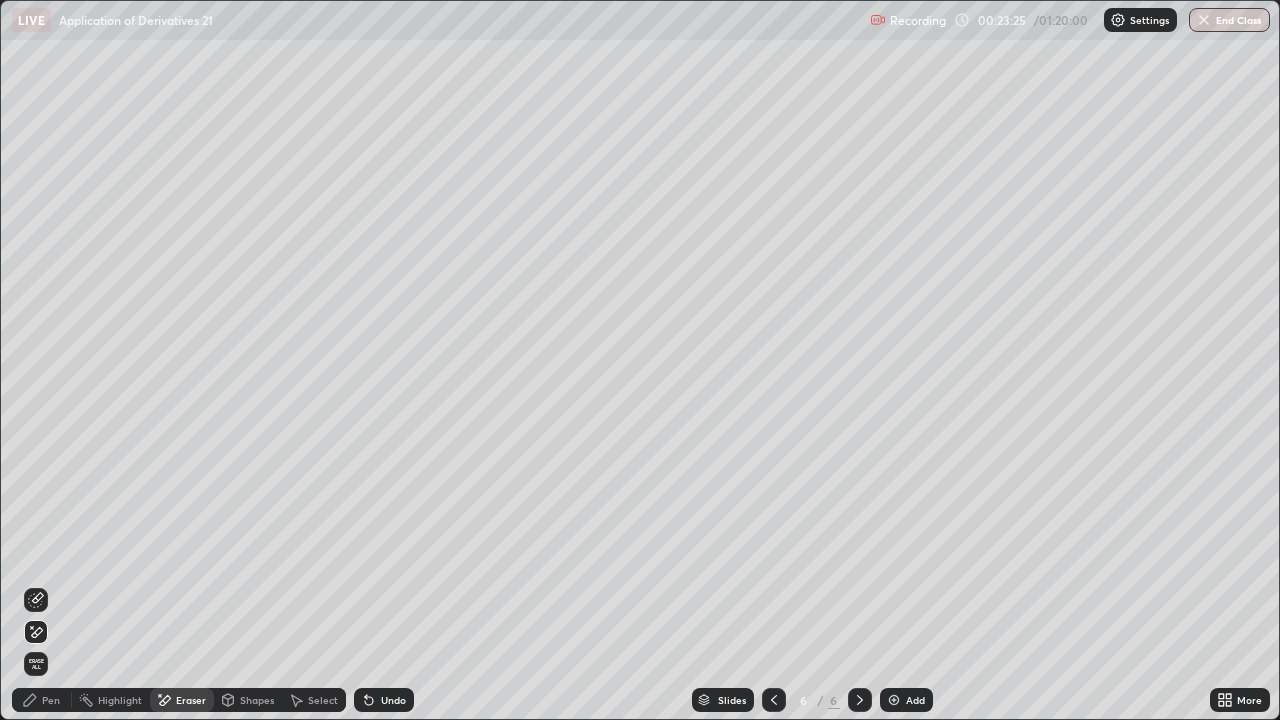 click on "Pen" at bounding box center [42, 700] 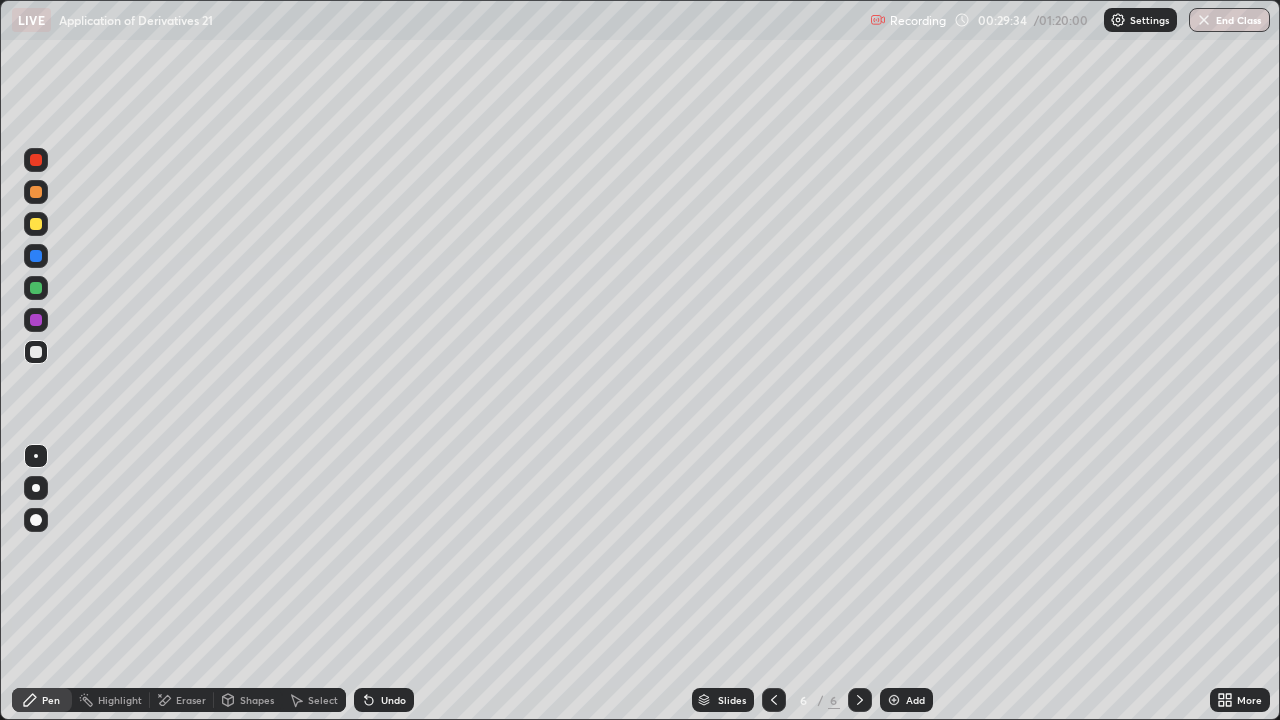 click at bounding box center (894, 700) 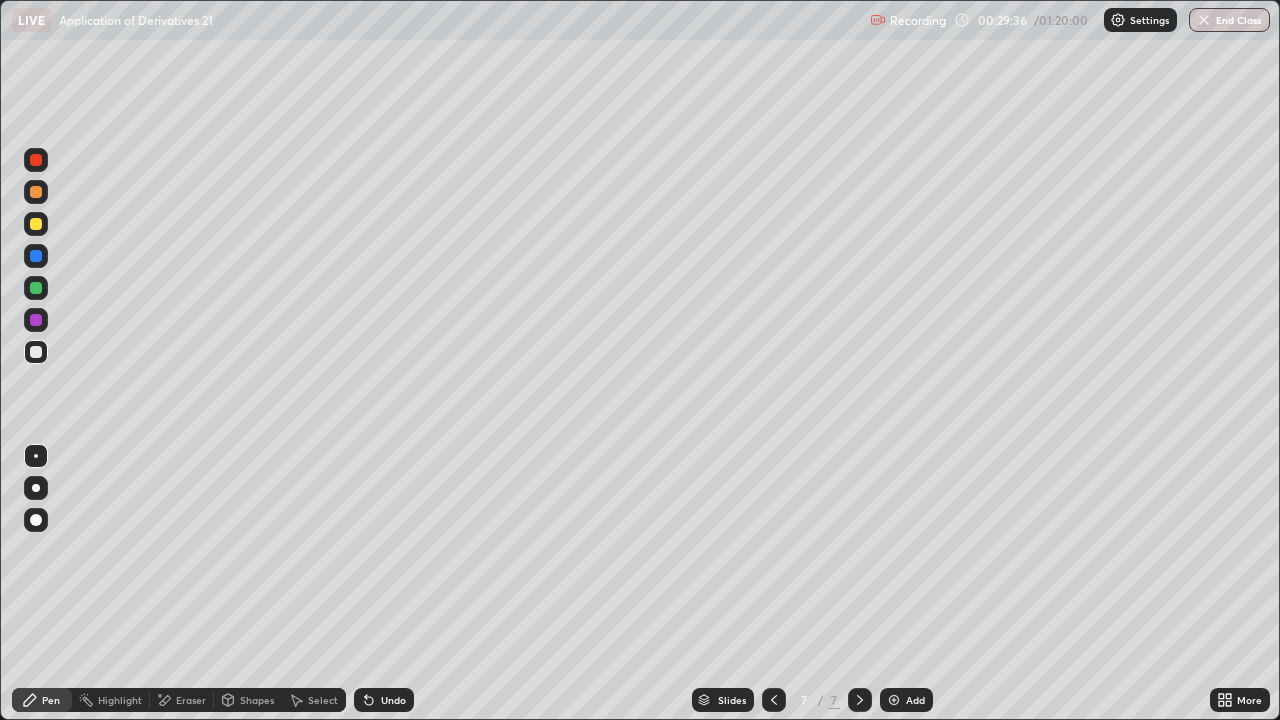 click at bounding box center (36, 352) 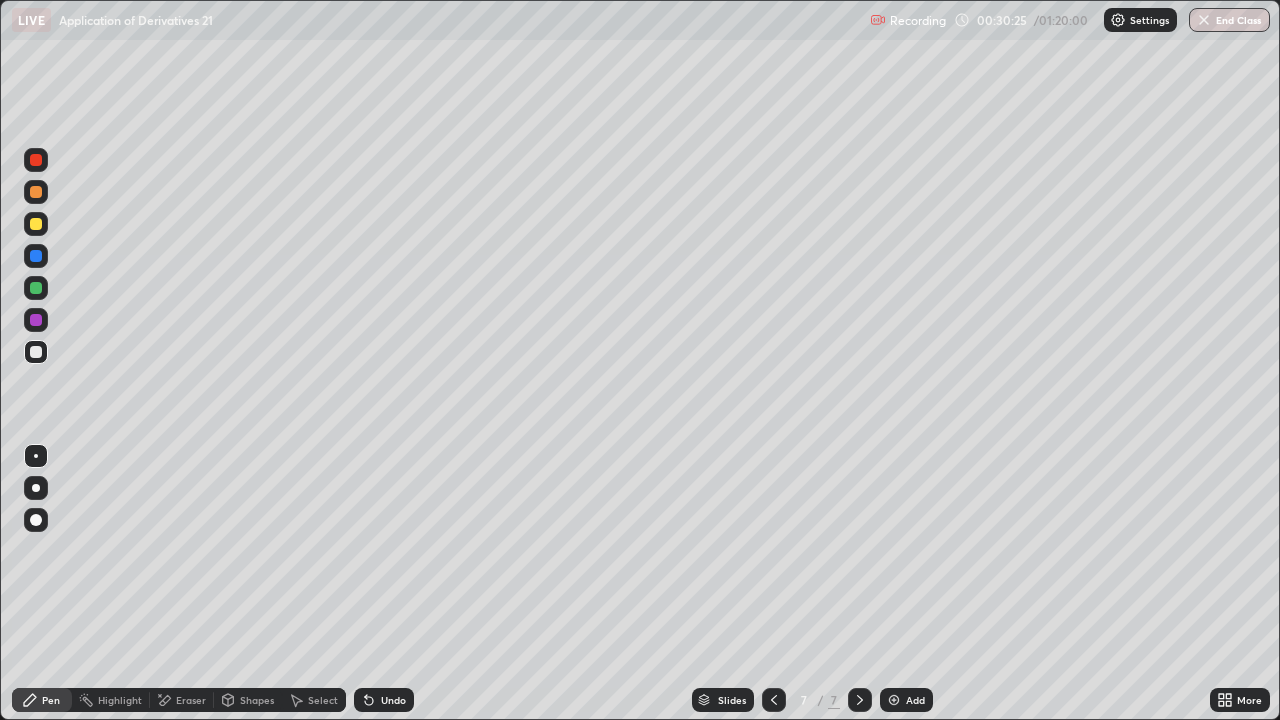 click at bounding box center (36, 192) 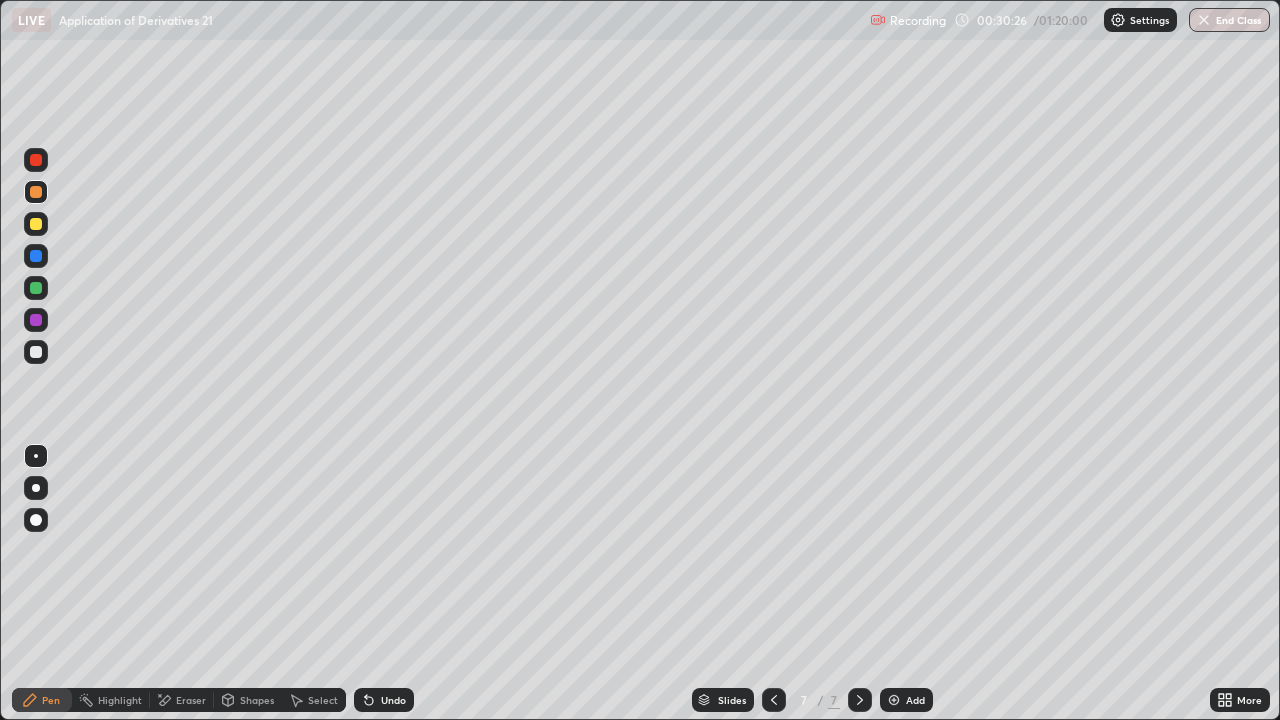 click at bounding box center (36, 224) 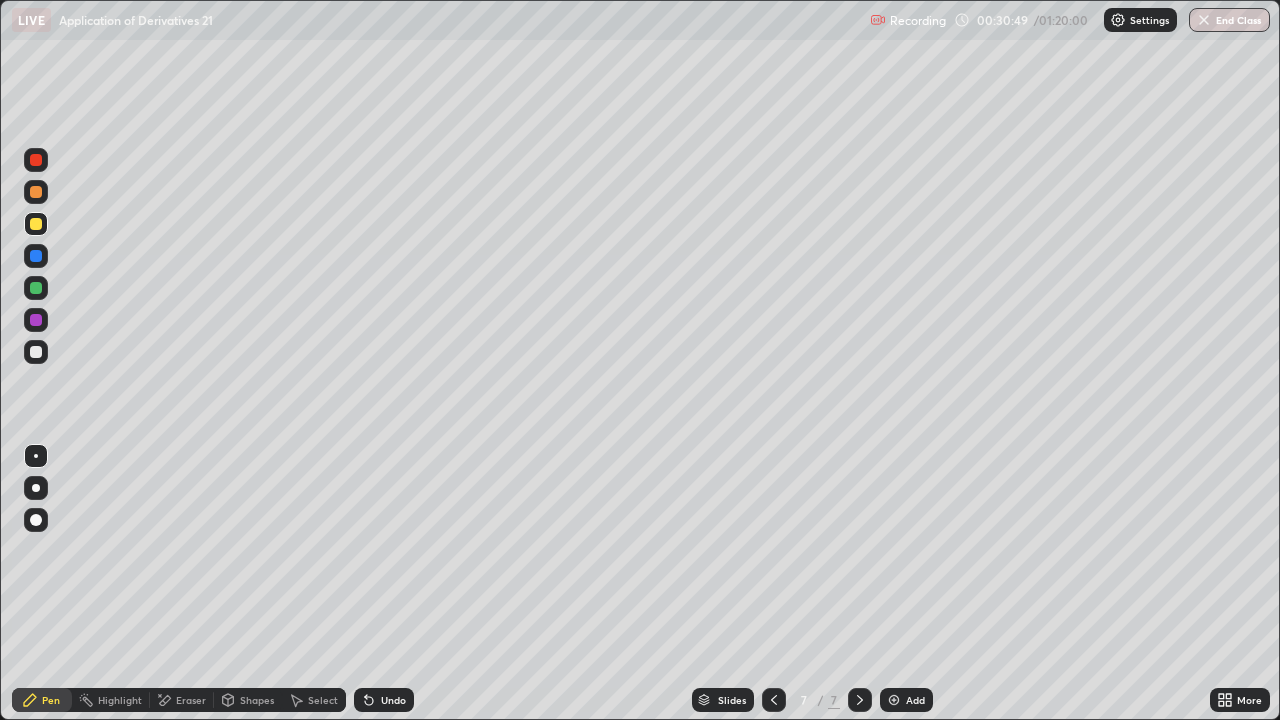 click at bounding box center [36, 352] 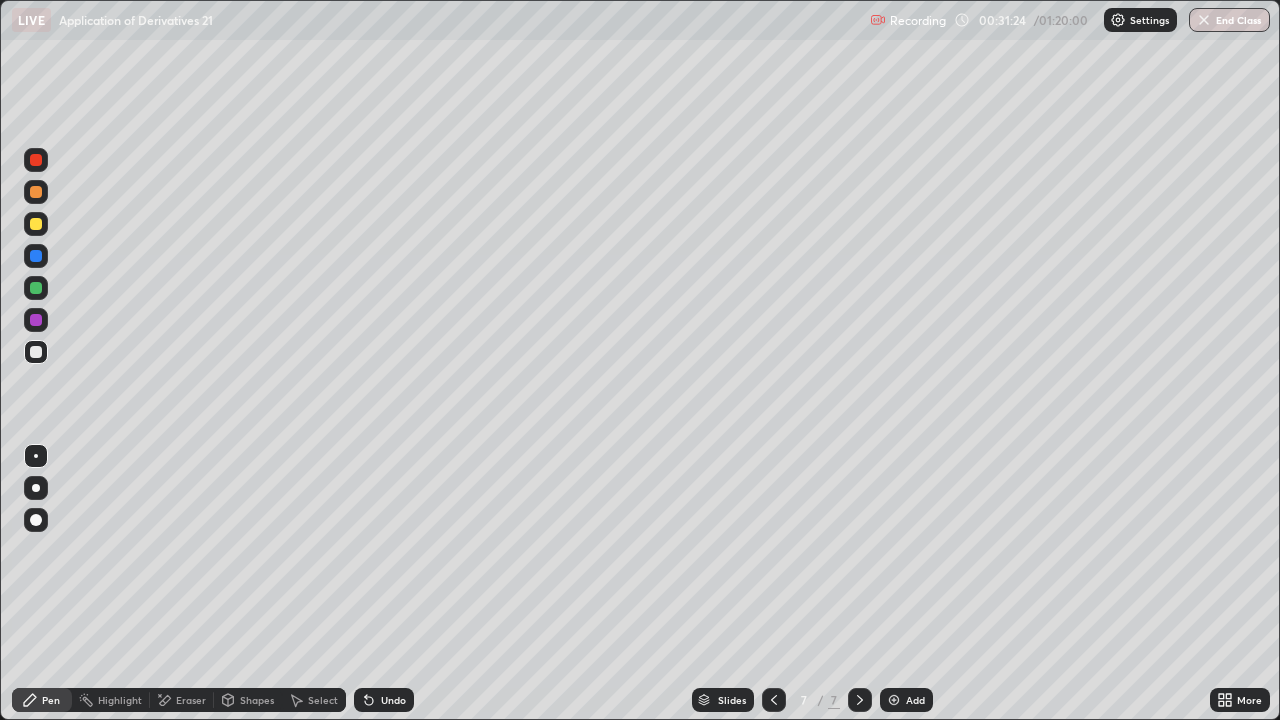 click at bounding box center [36, 288] 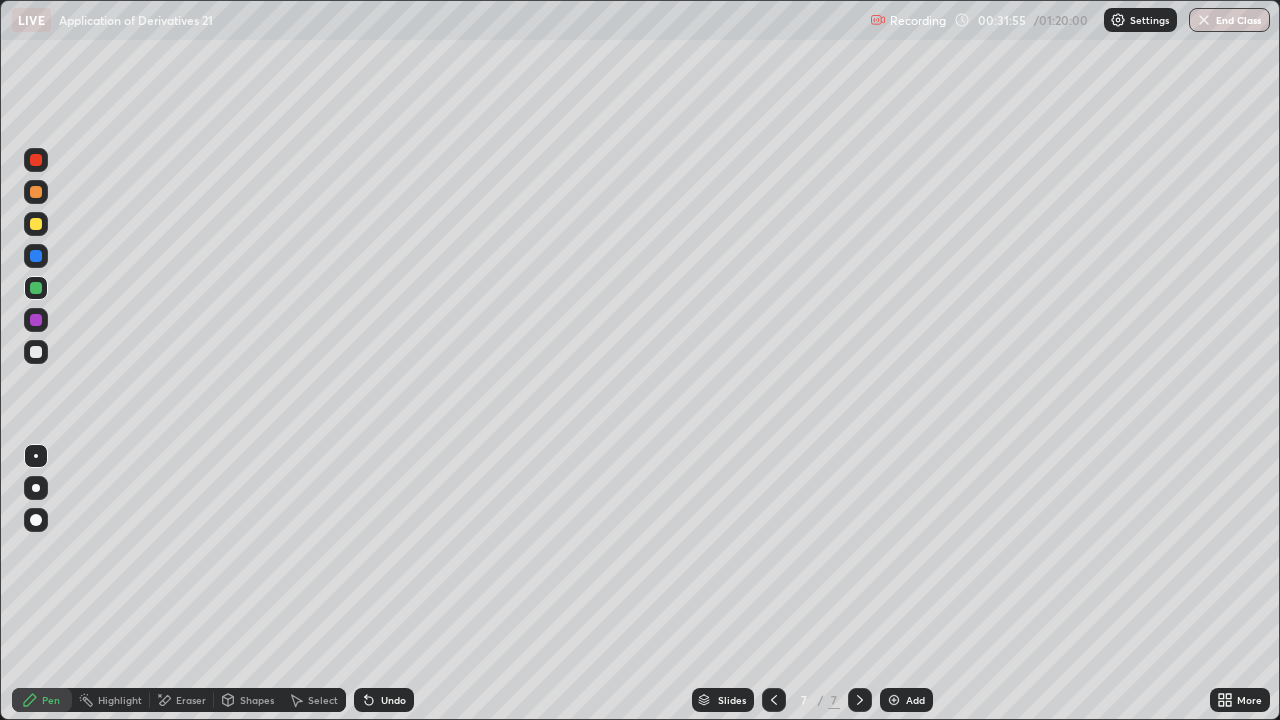 click at bounding box center (36, 320) 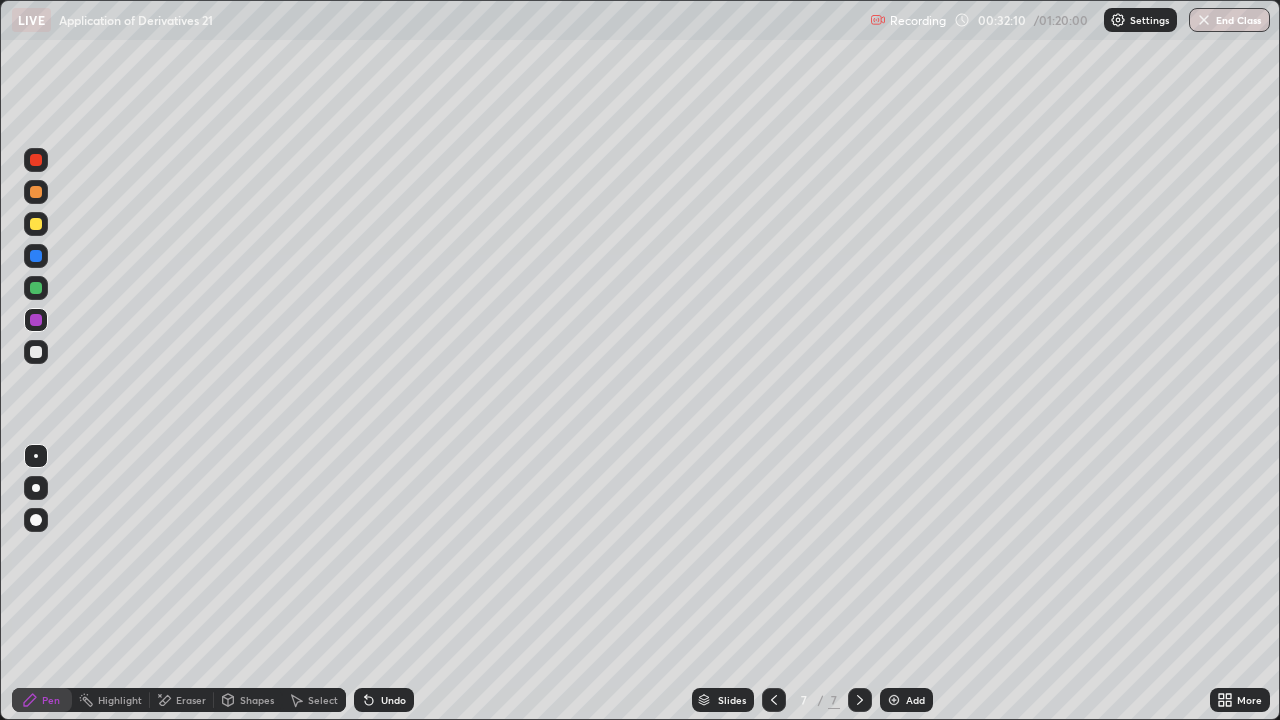 click at bounding box center [36, 160] 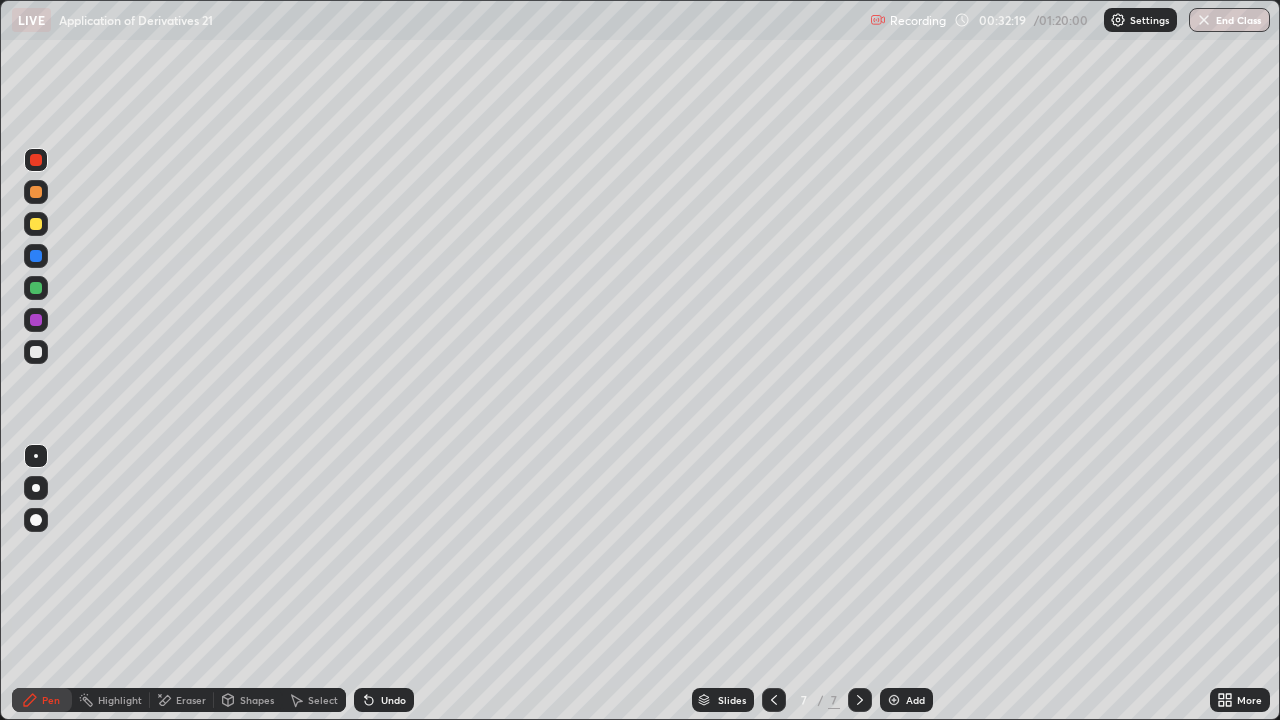 click on "Undo" at bounding box center [393, 700] 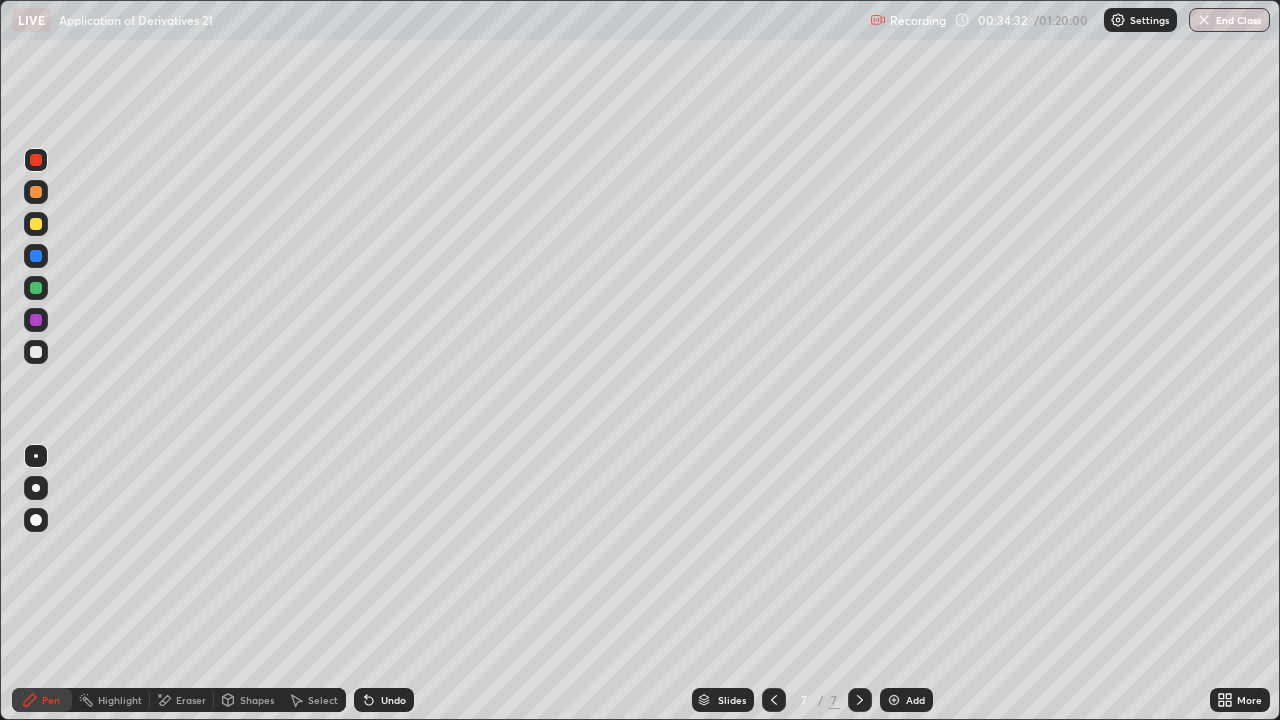 click on "Add" at bounding box center (906, 700) 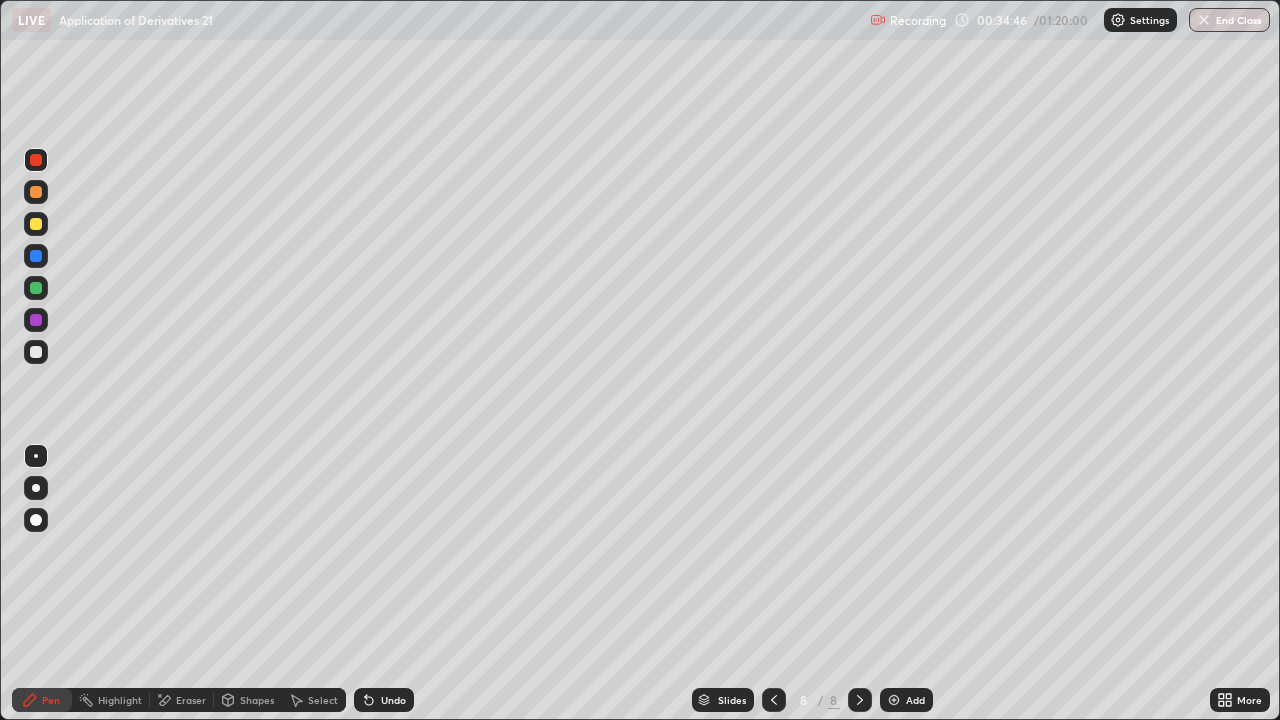 click at bounding box center (36, 352) 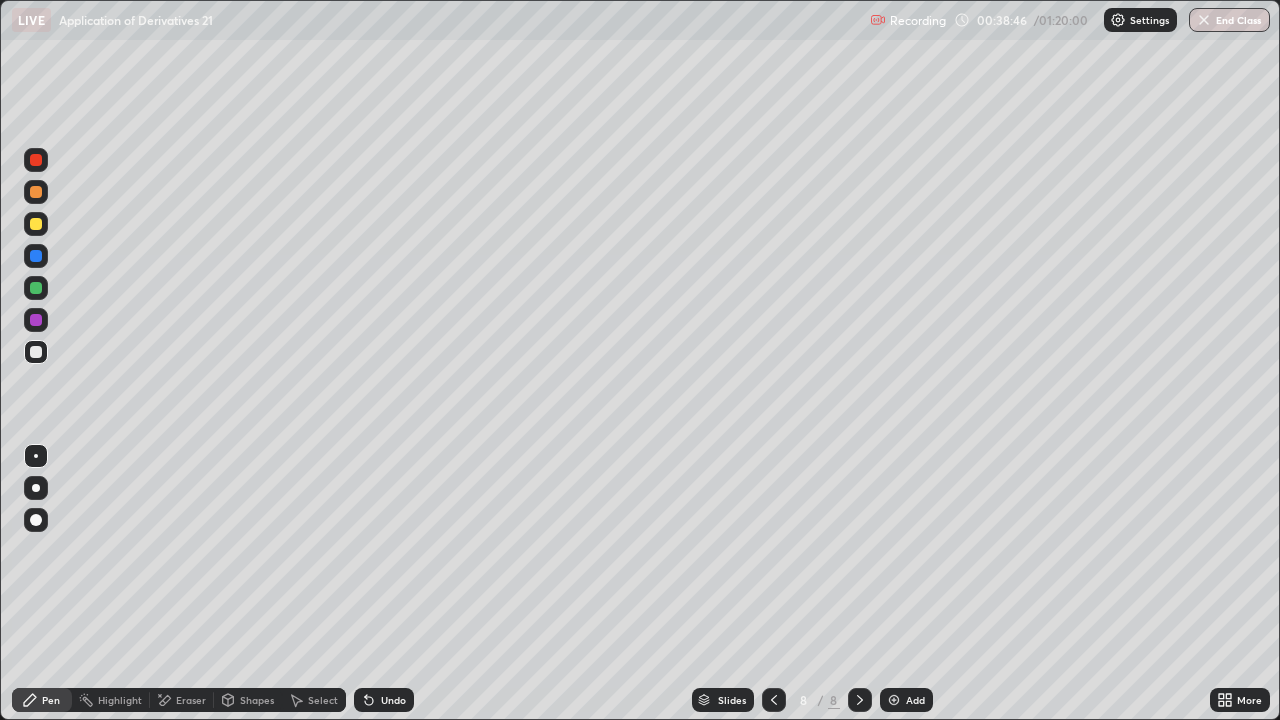 click on "Undo" at bounding box center (384, 700) 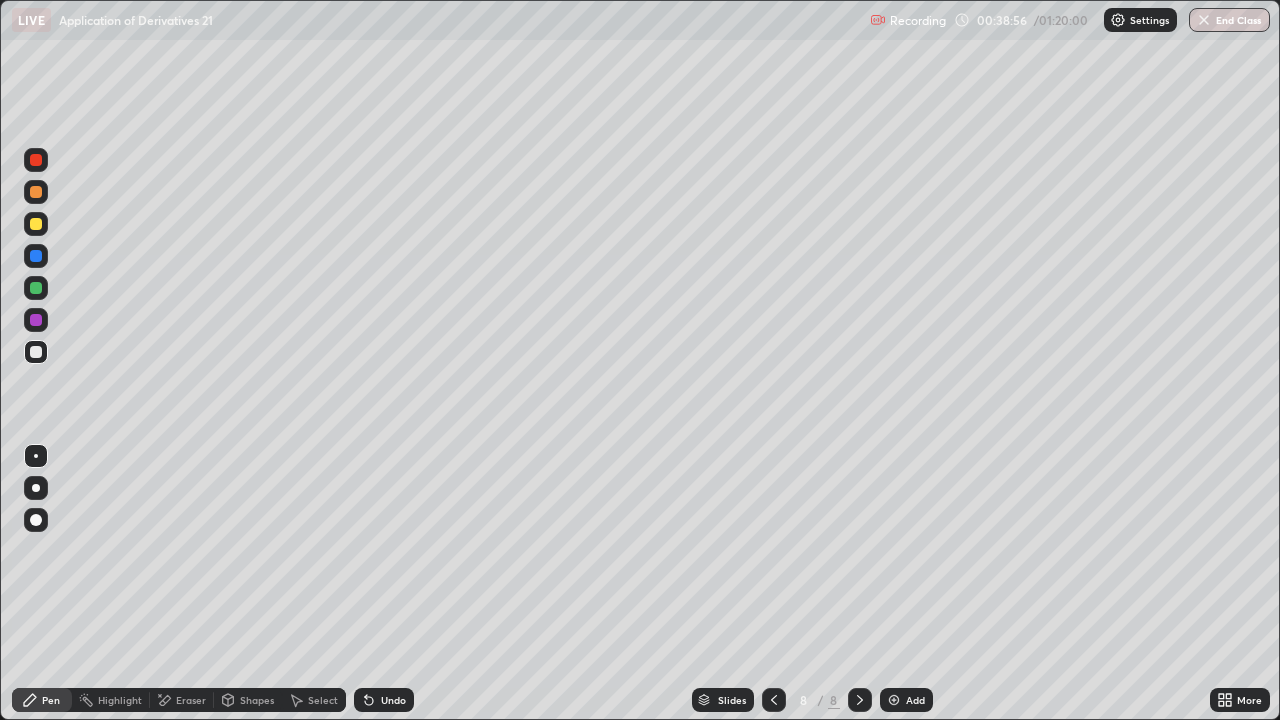 click at bounding box center [36, 256] 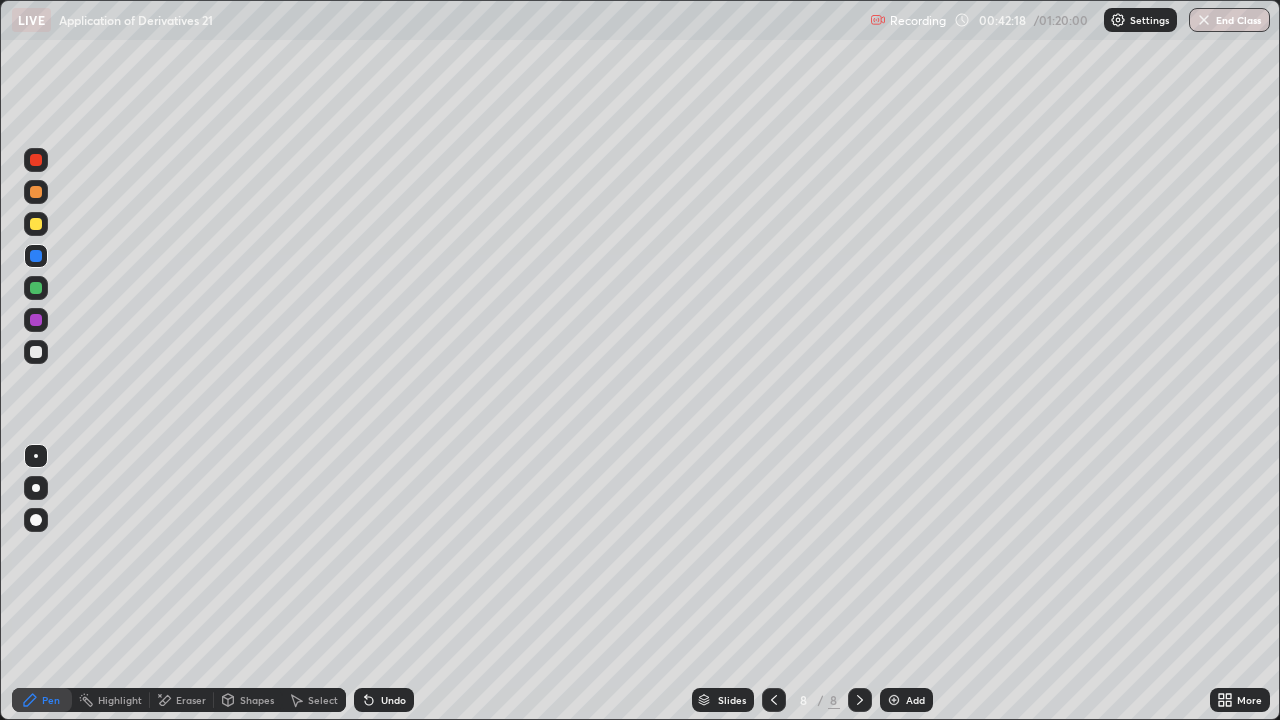 click at bounding box center [36, 224] 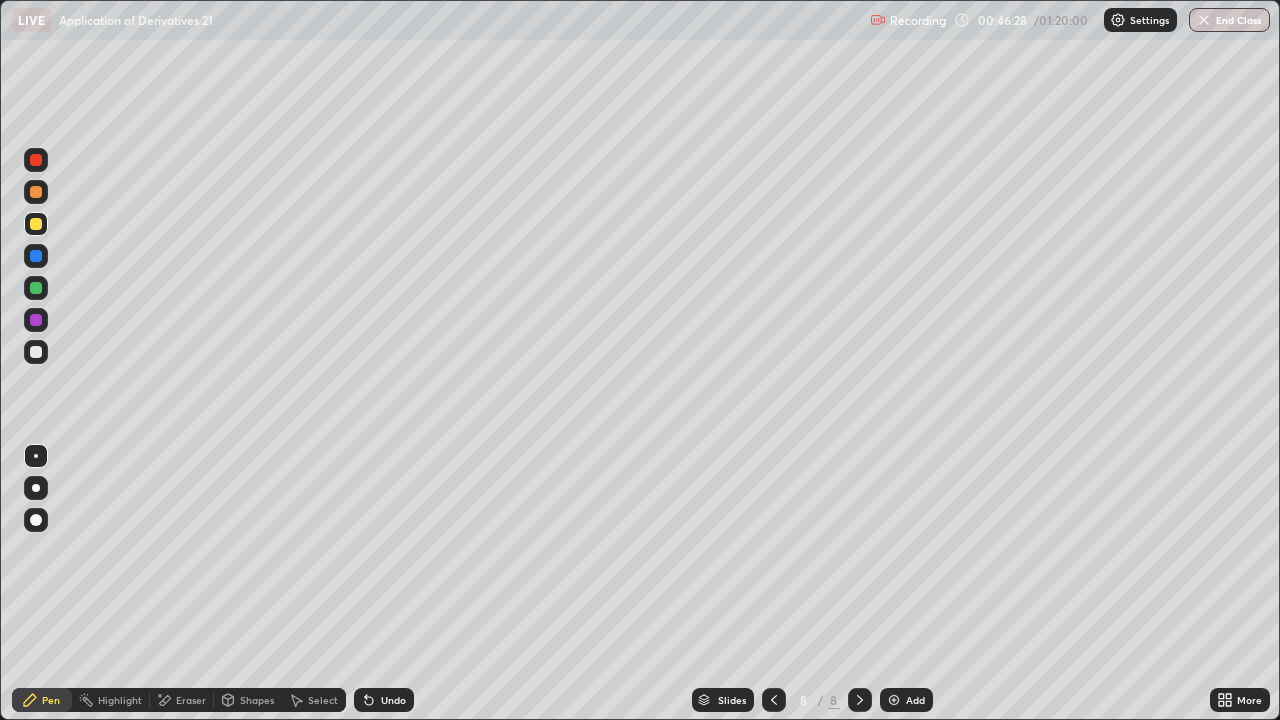 click at bounding box center (894, 700) 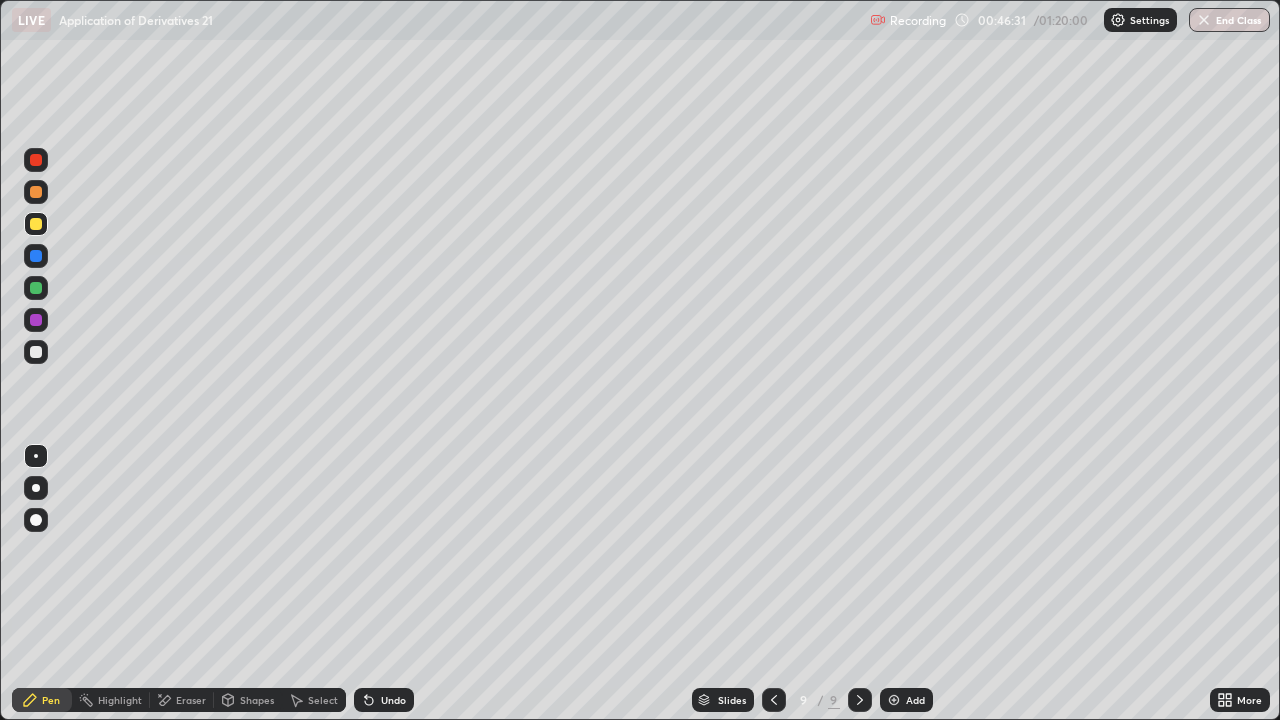 click at bounding box center [36, 352] 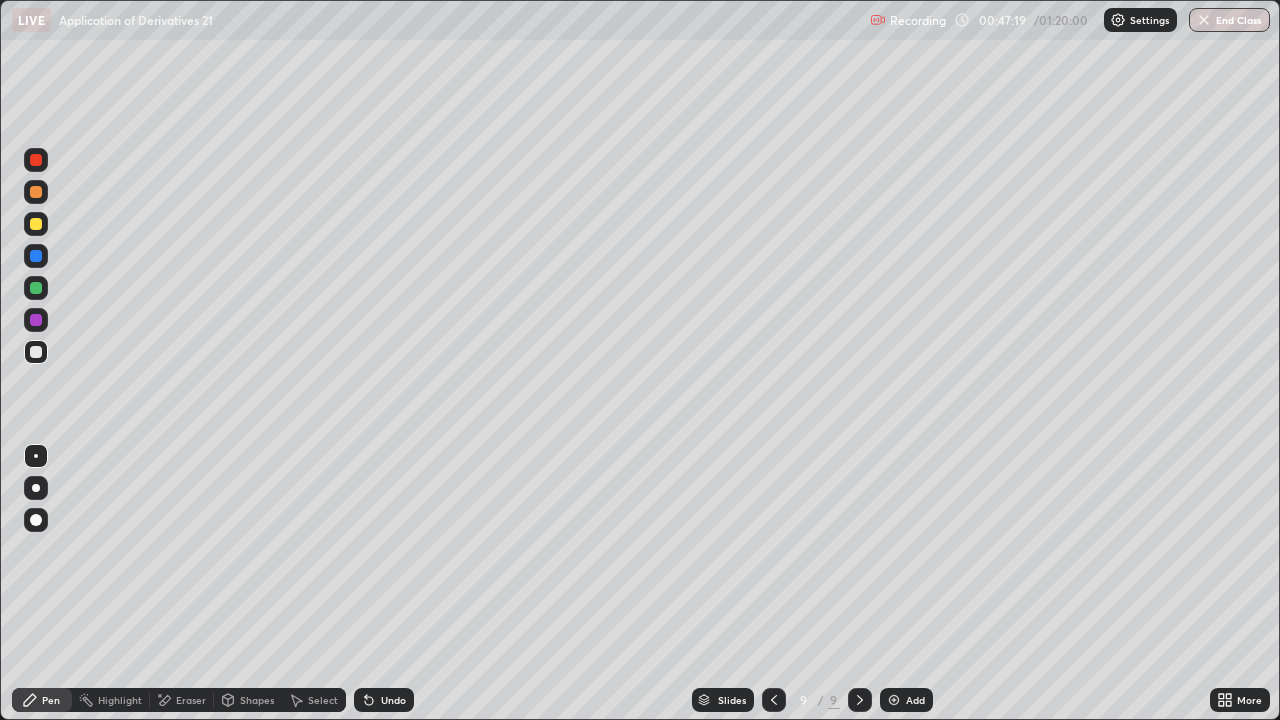 click at bounding box center (36, 224) 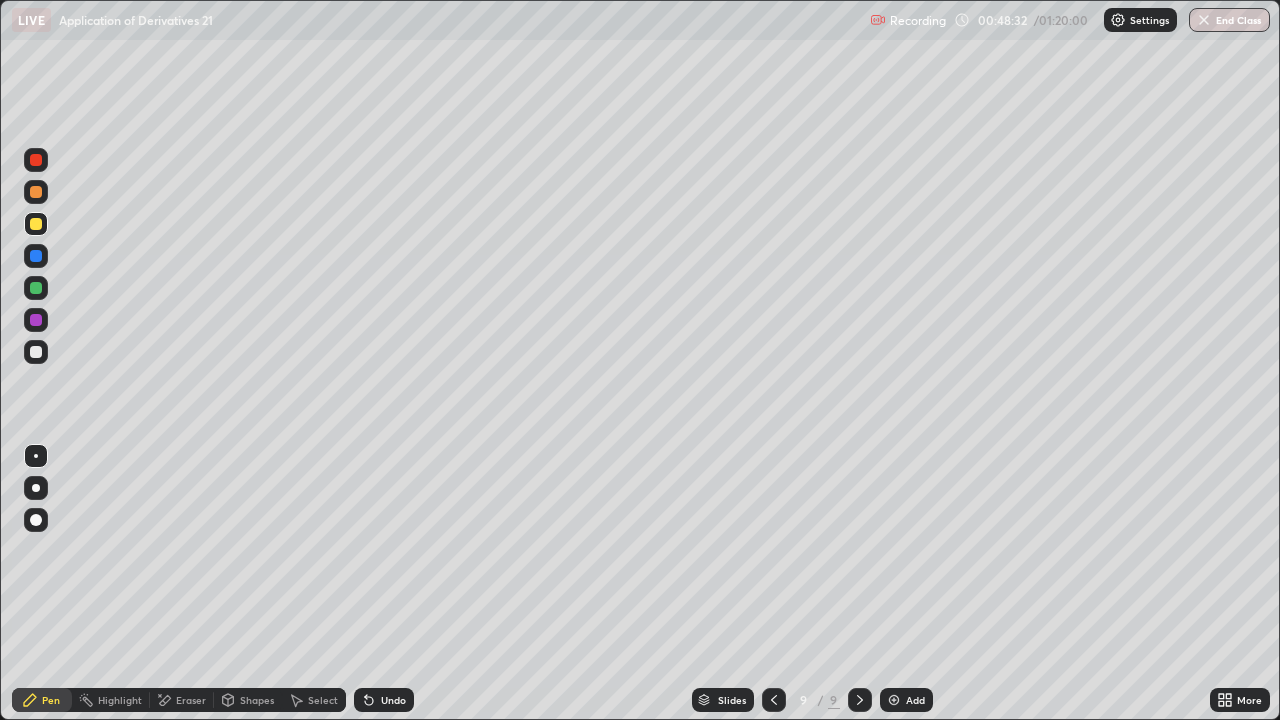click on "Eraser" at bounding box center (191, 700) 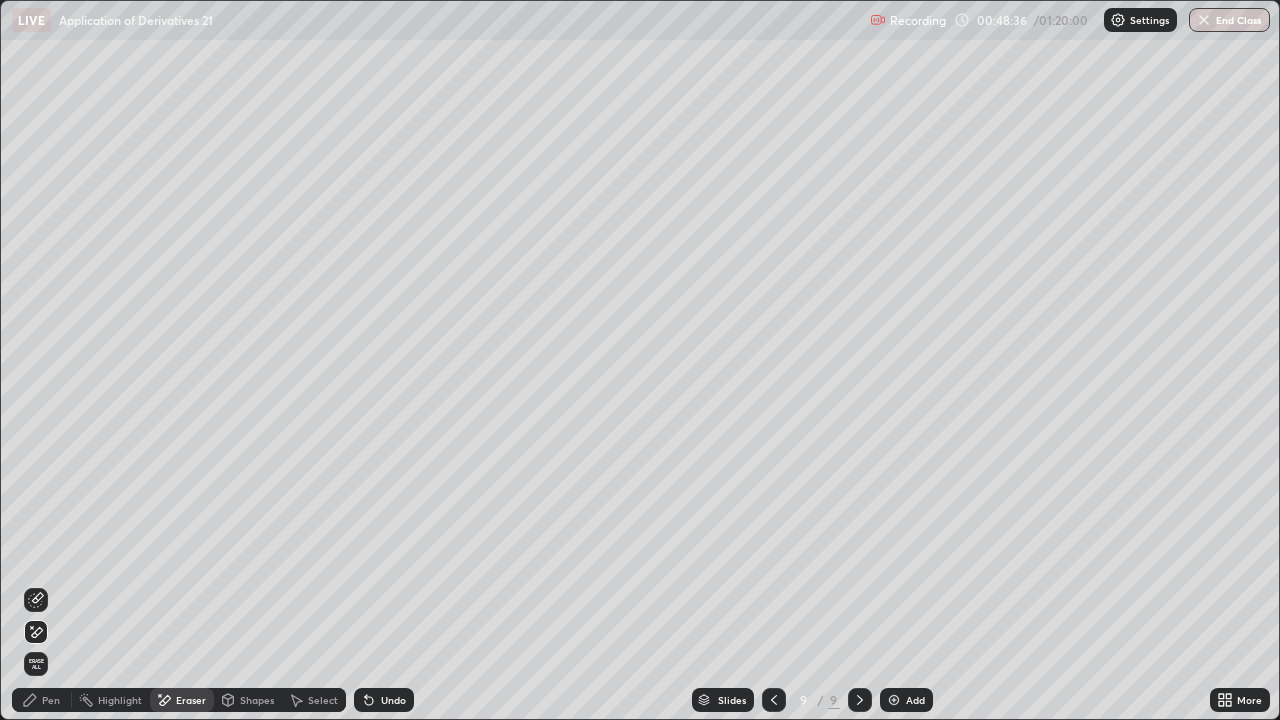 click on "Pen" at bounding box center (51, 700) 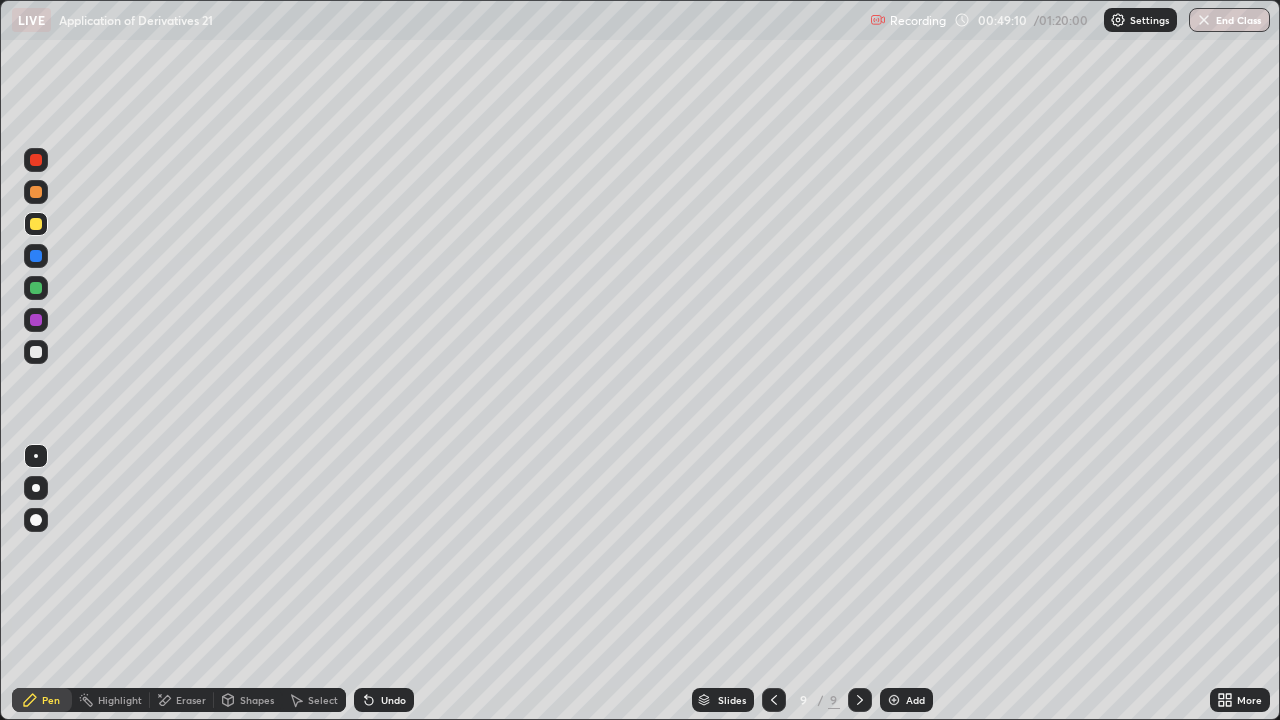 click on "Eraser" at bounding box center [191, 700] 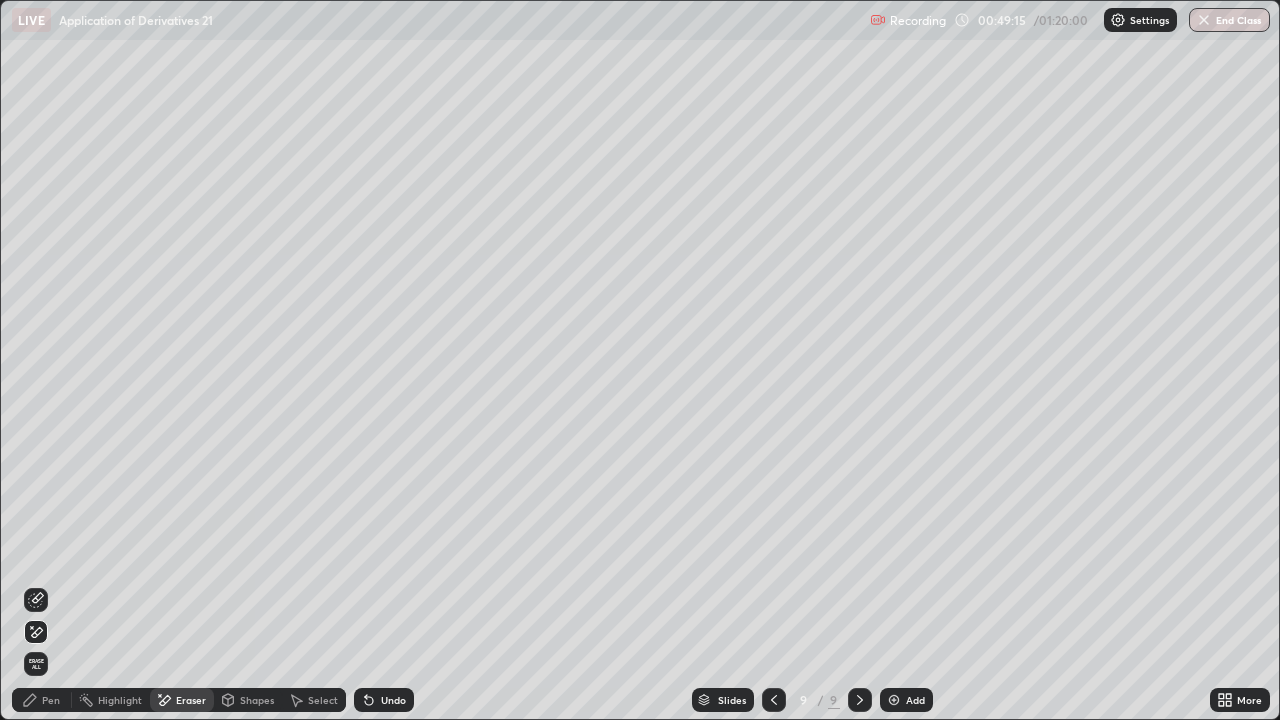 click on "Pen" at bounding box center (42, 700) 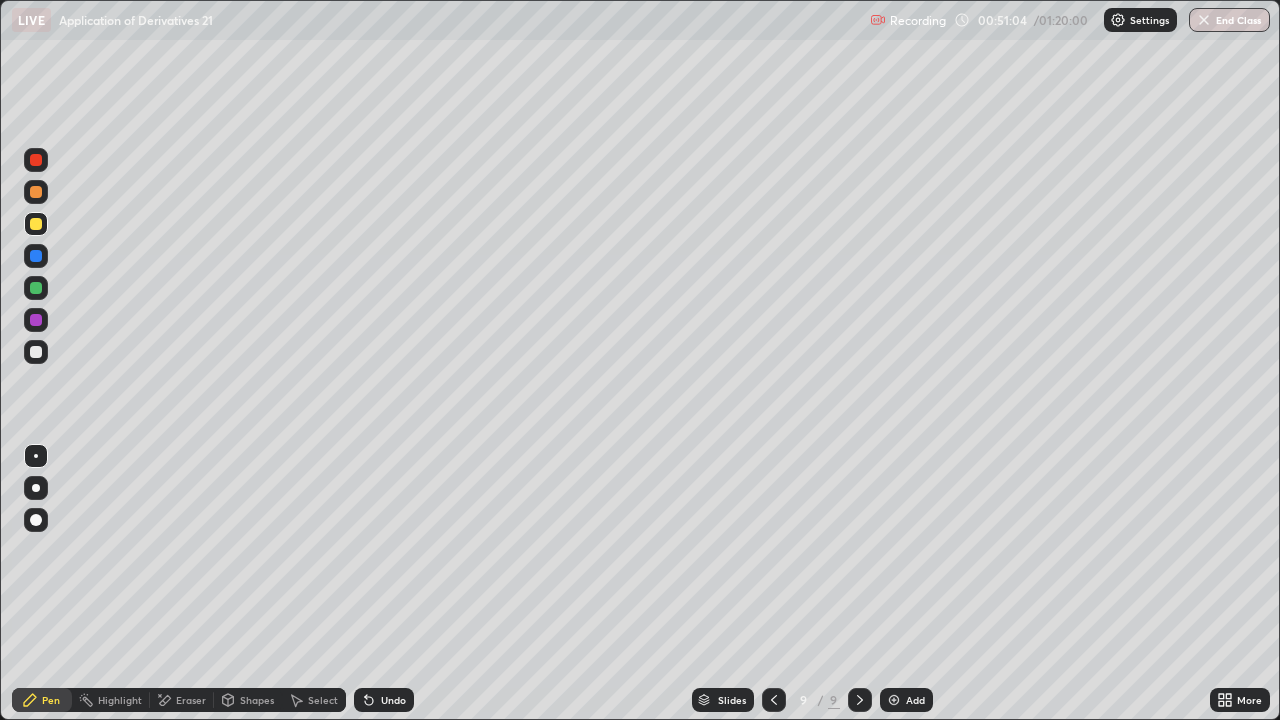 click on "Add" at bounding box center (906, 700) 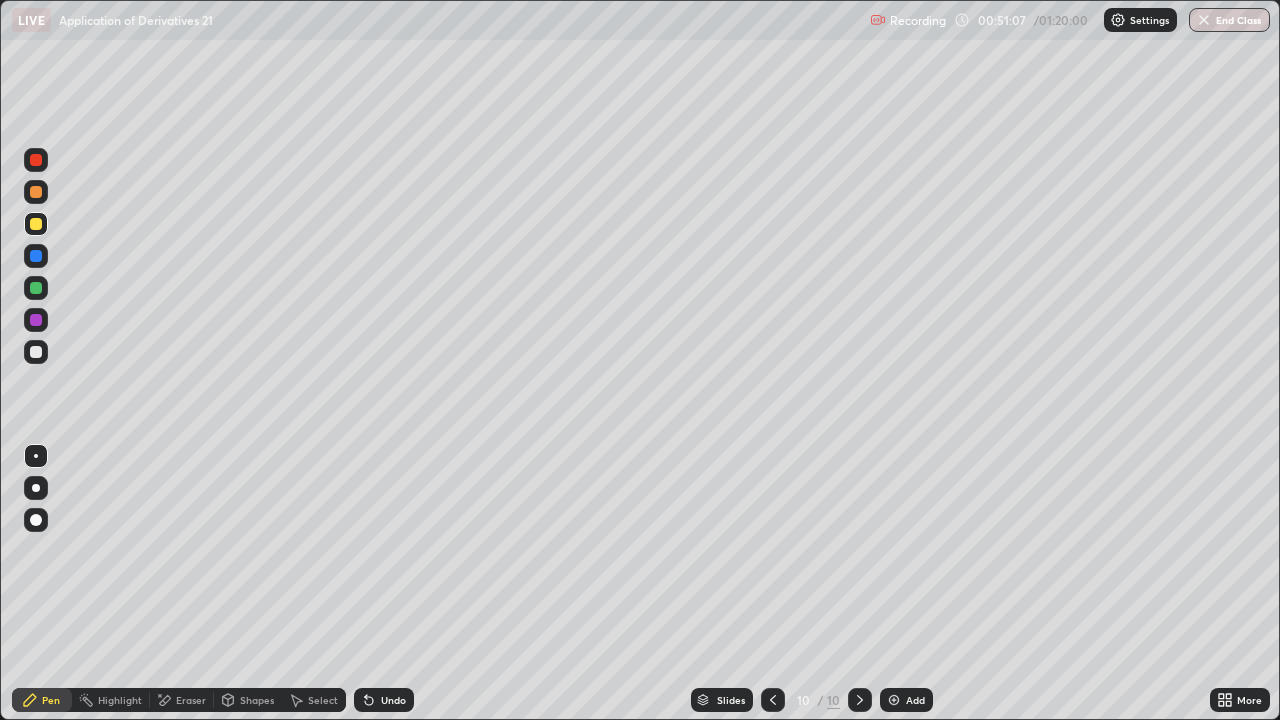 click at bounding box center [36, 352] 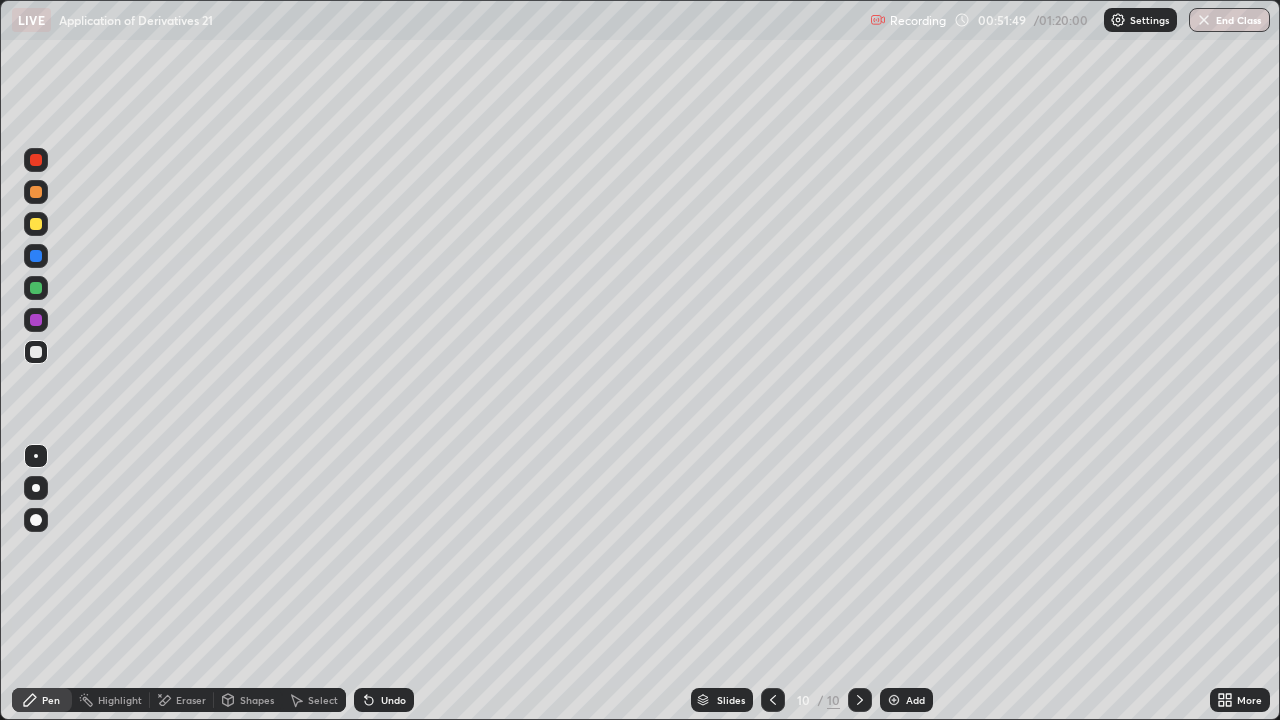 click at bounding box center [36, 256] 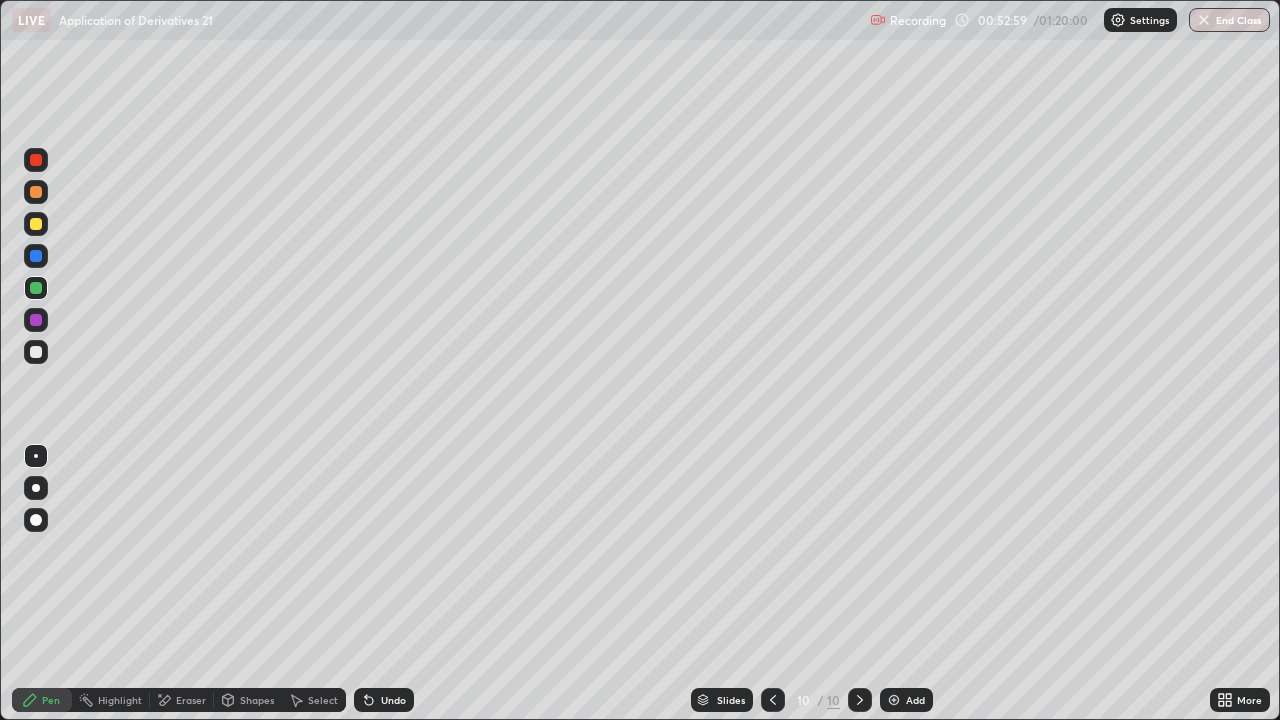 click at bounding box center (36, 256) 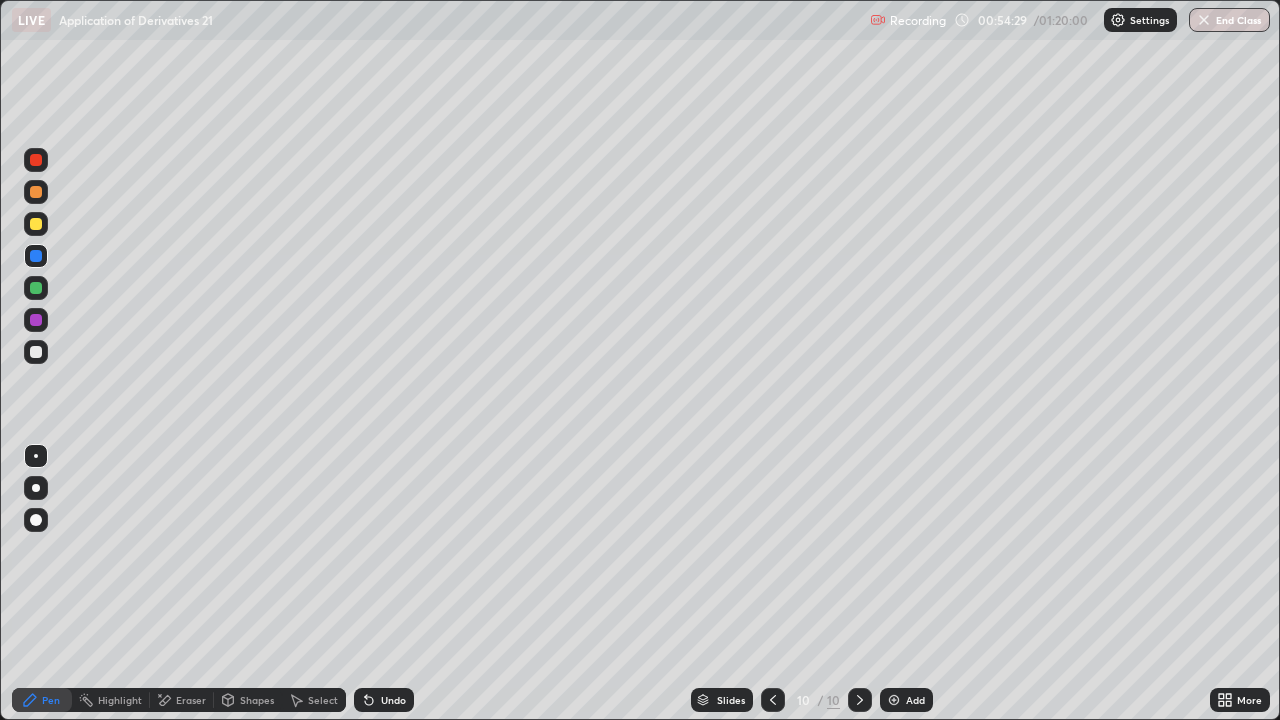 click on "Add" at bounding box center (906, 700) 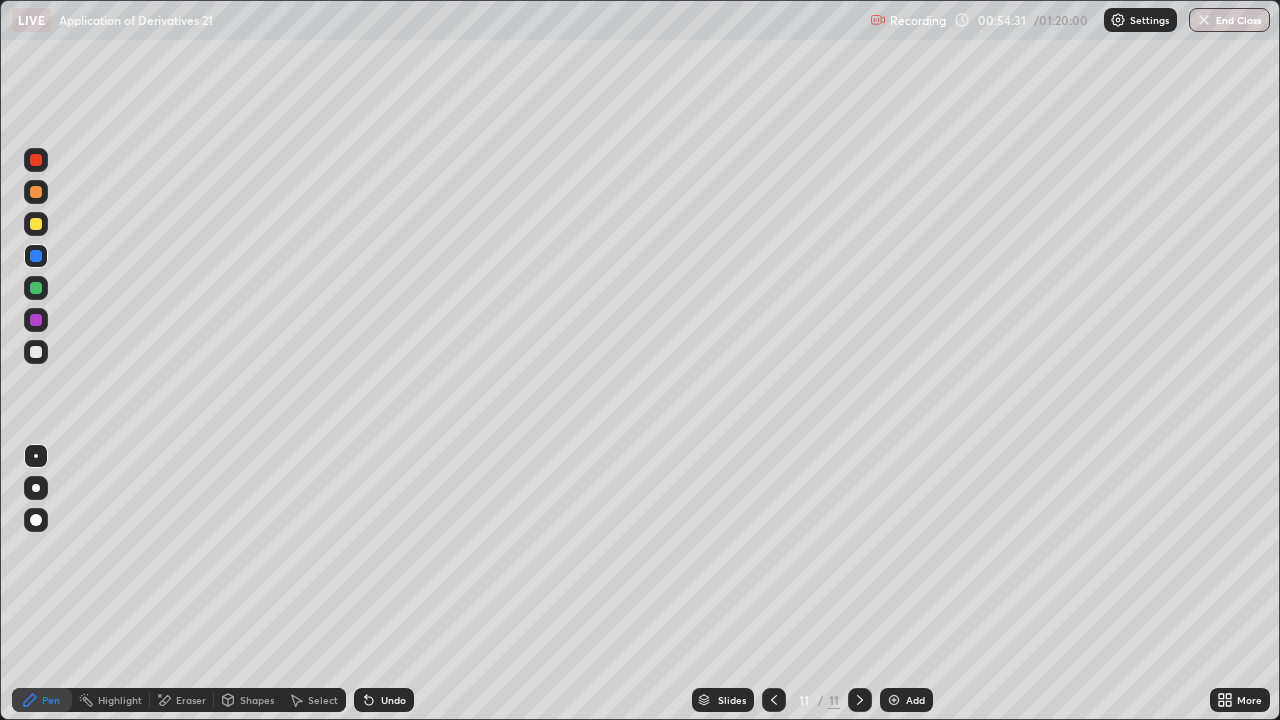 click at bounding box center (36, 352) 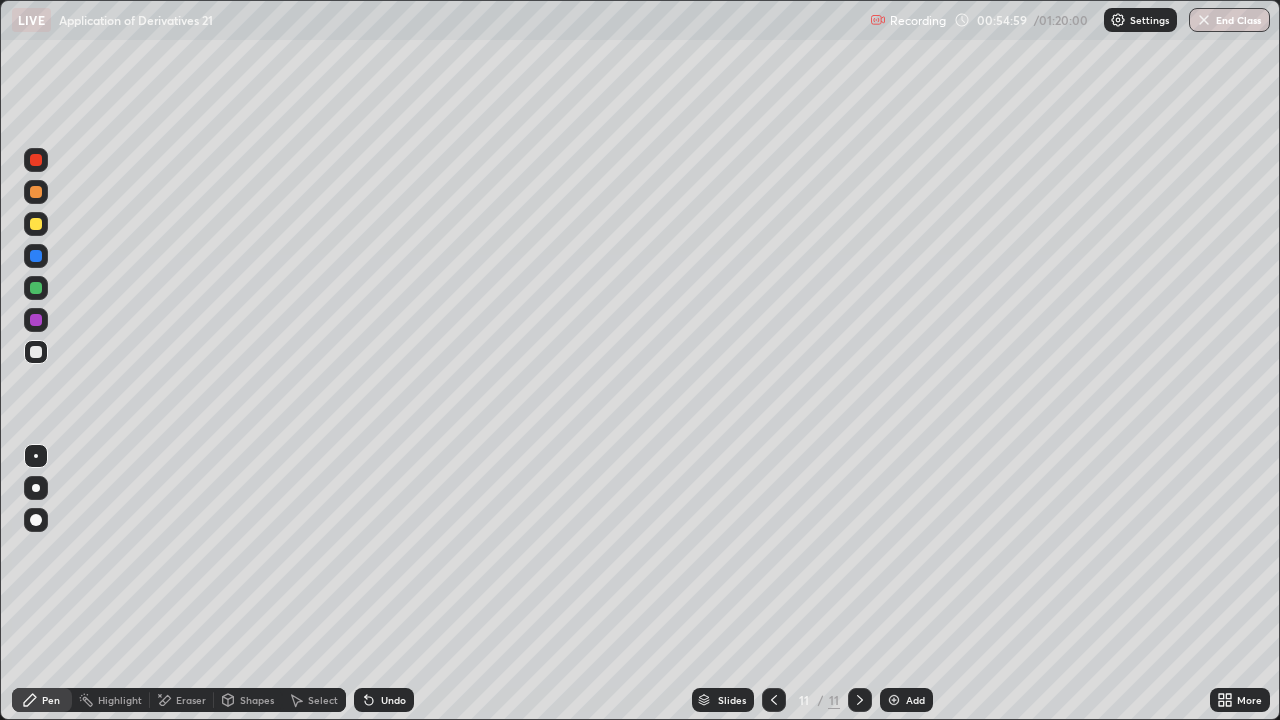 click at bounding box center [36, 256] 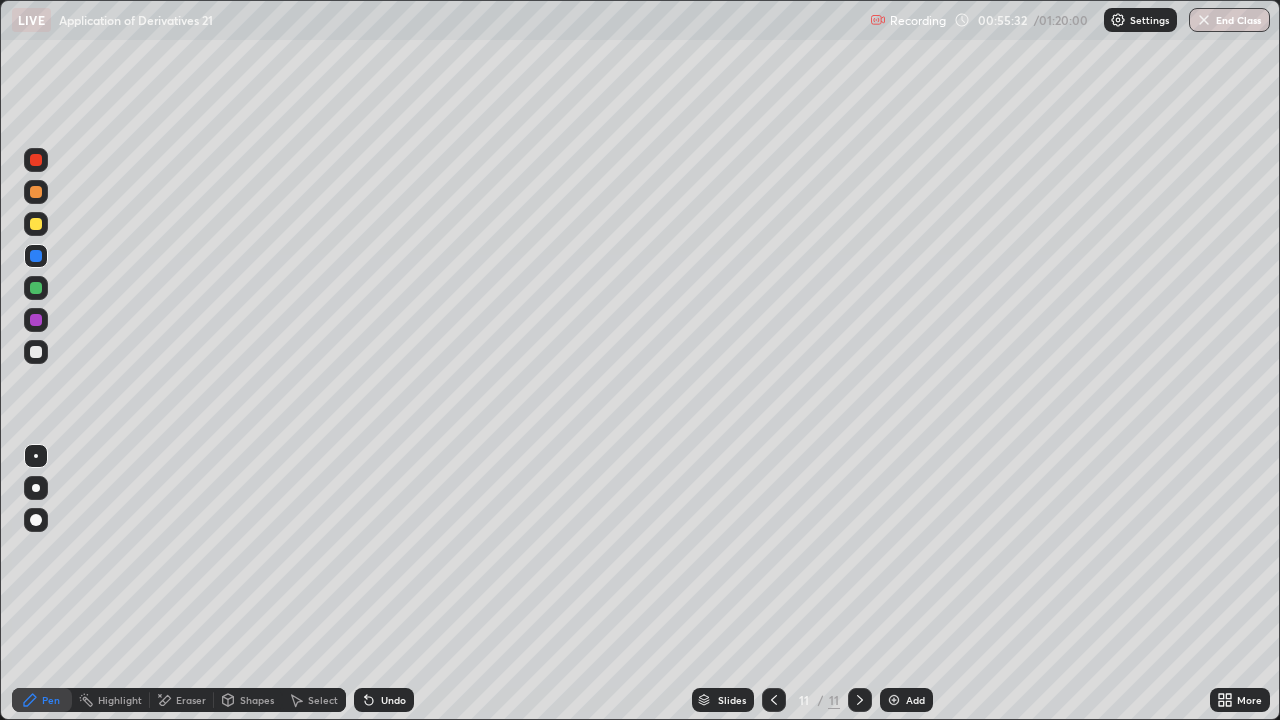 click at bounding box center [36, 352] 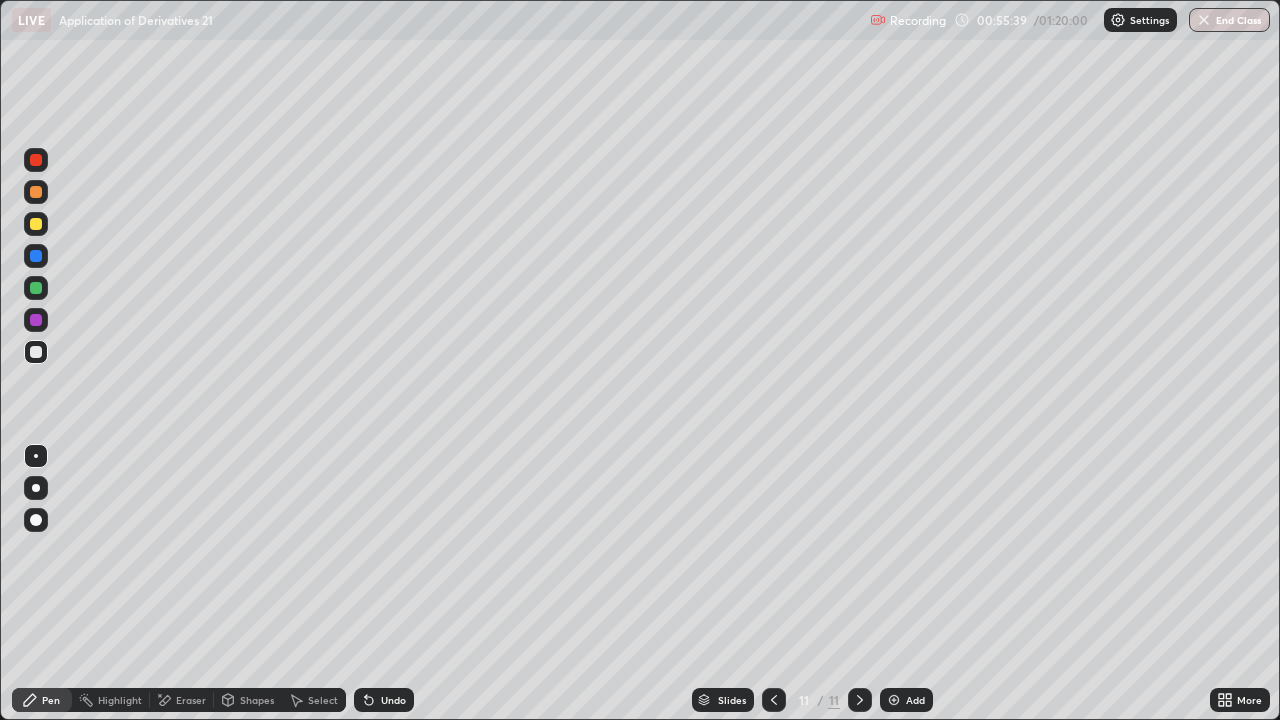 click on "Undo" at bounding box center (384, 700) 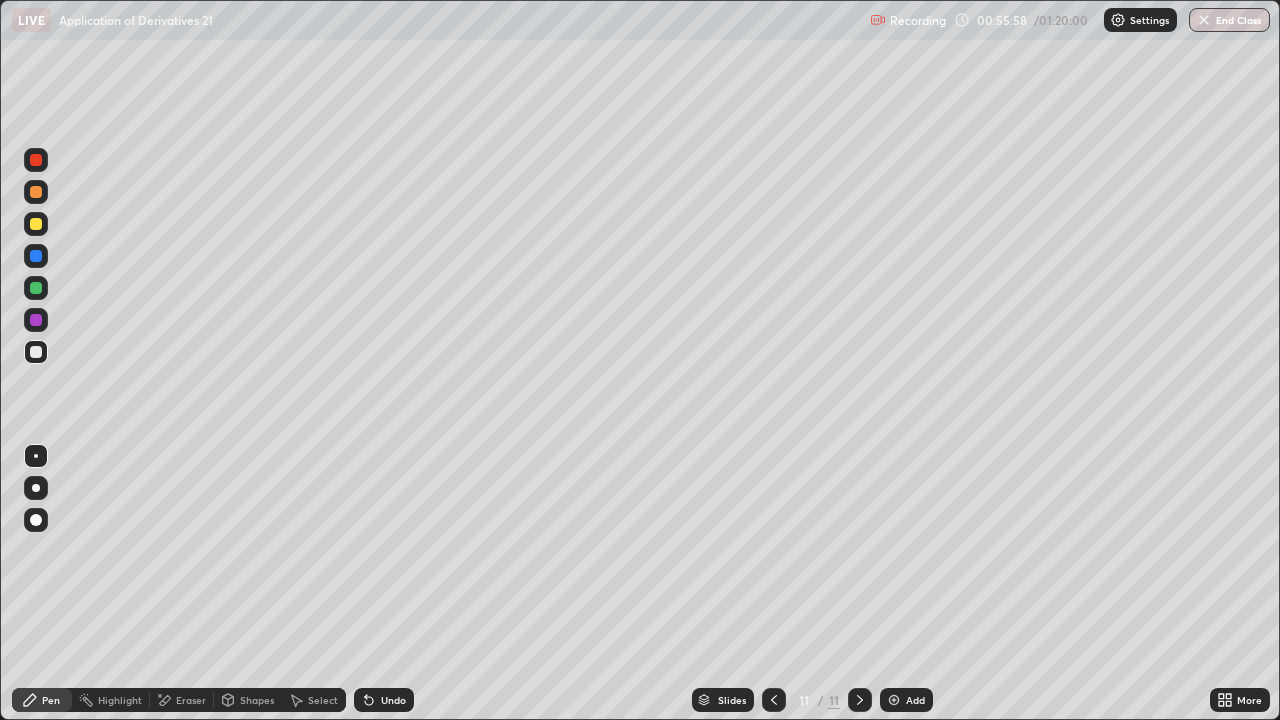 click at bounding box center (36, 320) 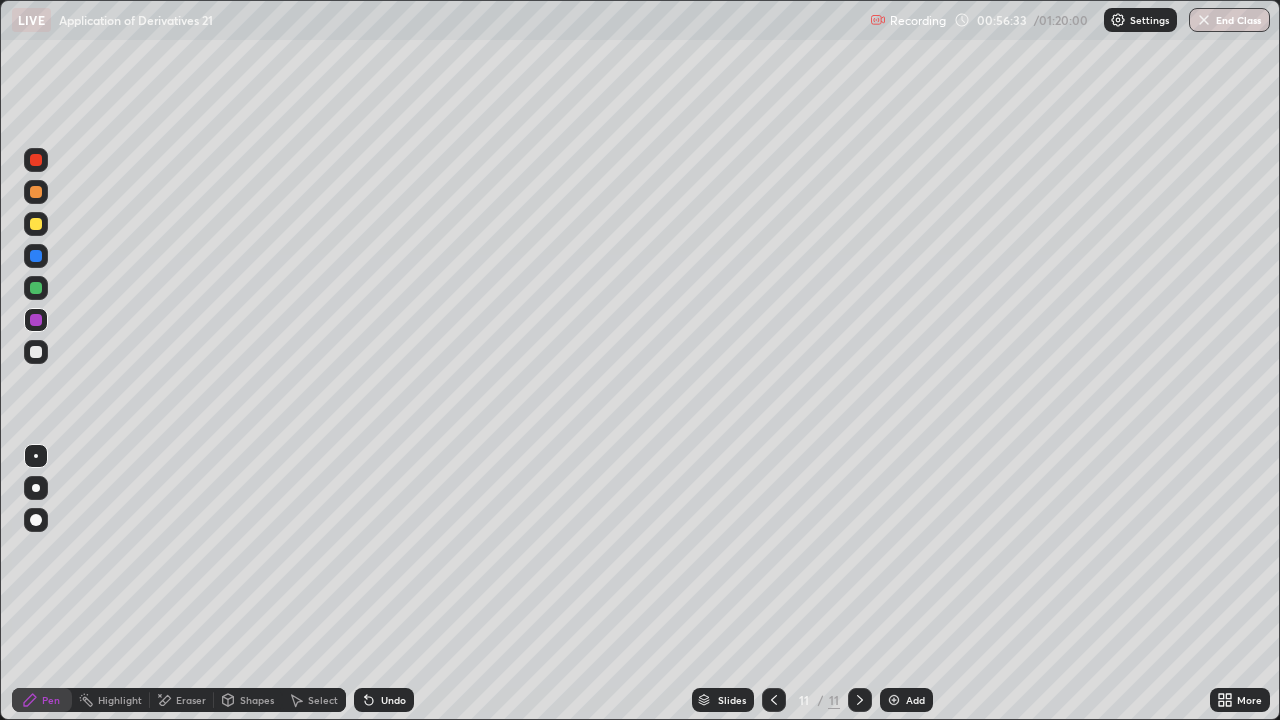 click at bounding box center [36, 320] 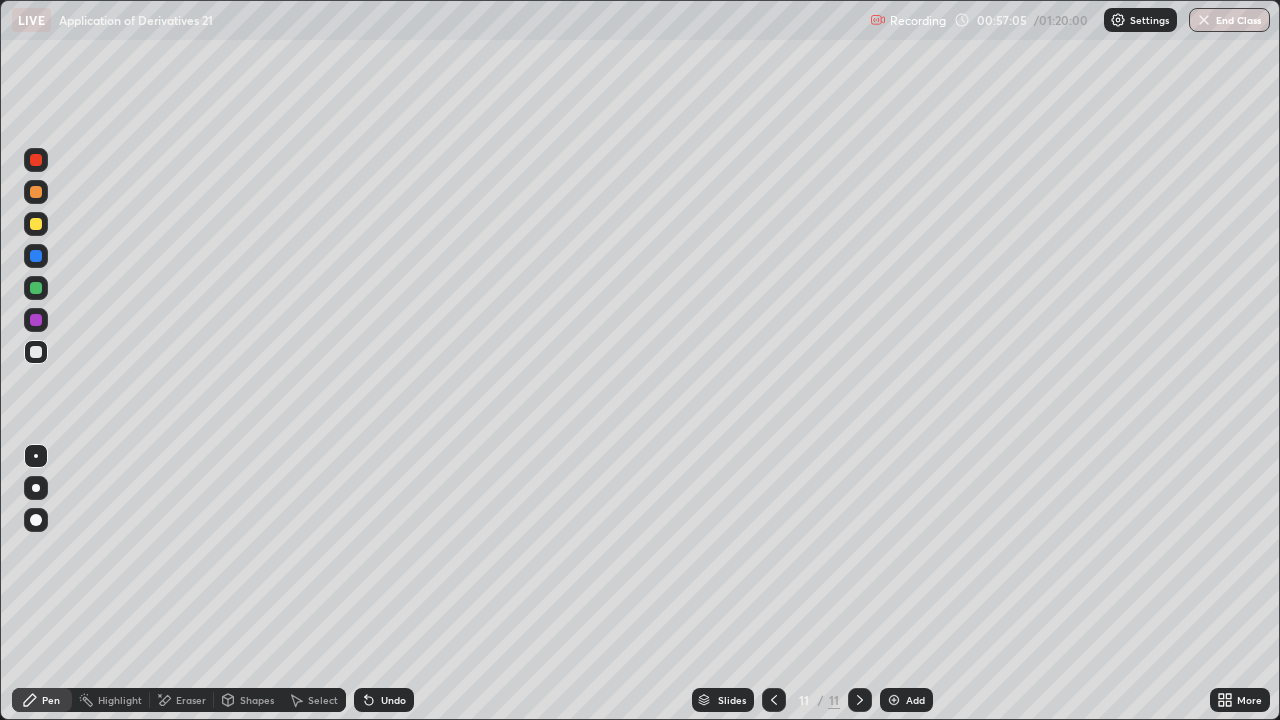 click at bounding box center (36, 288) 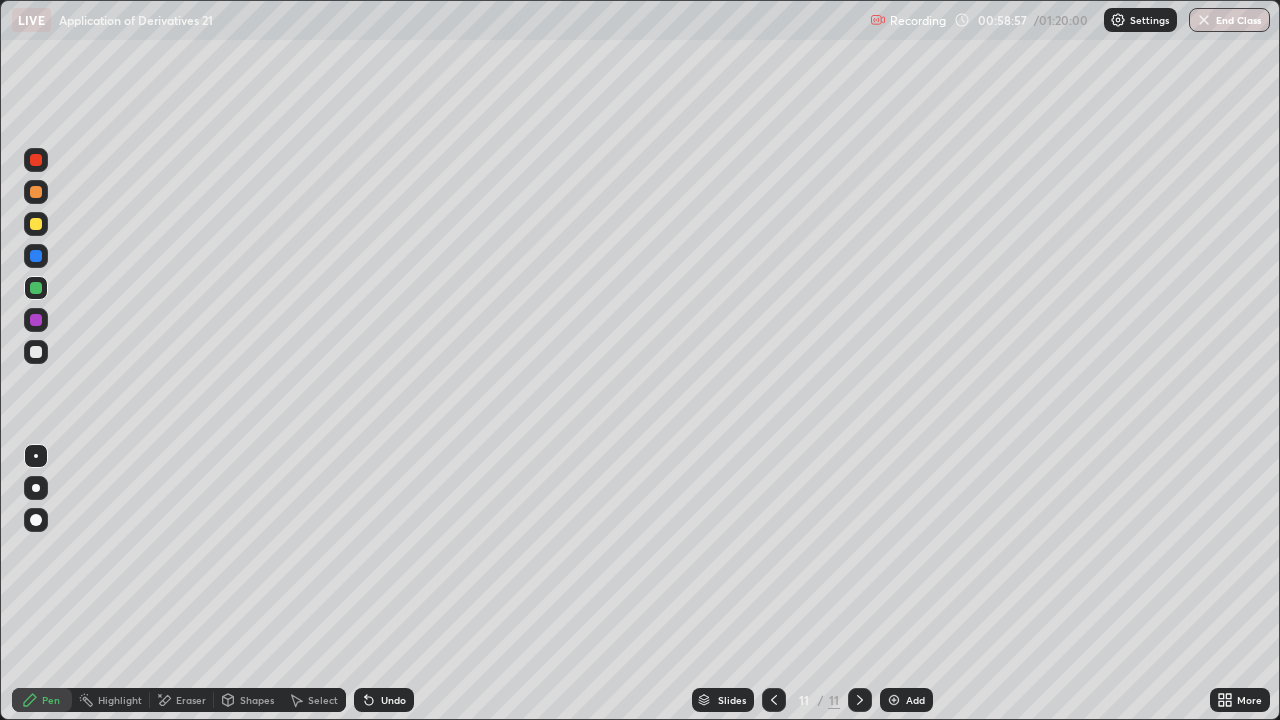click on "Add" at bounding box center (906, 700) 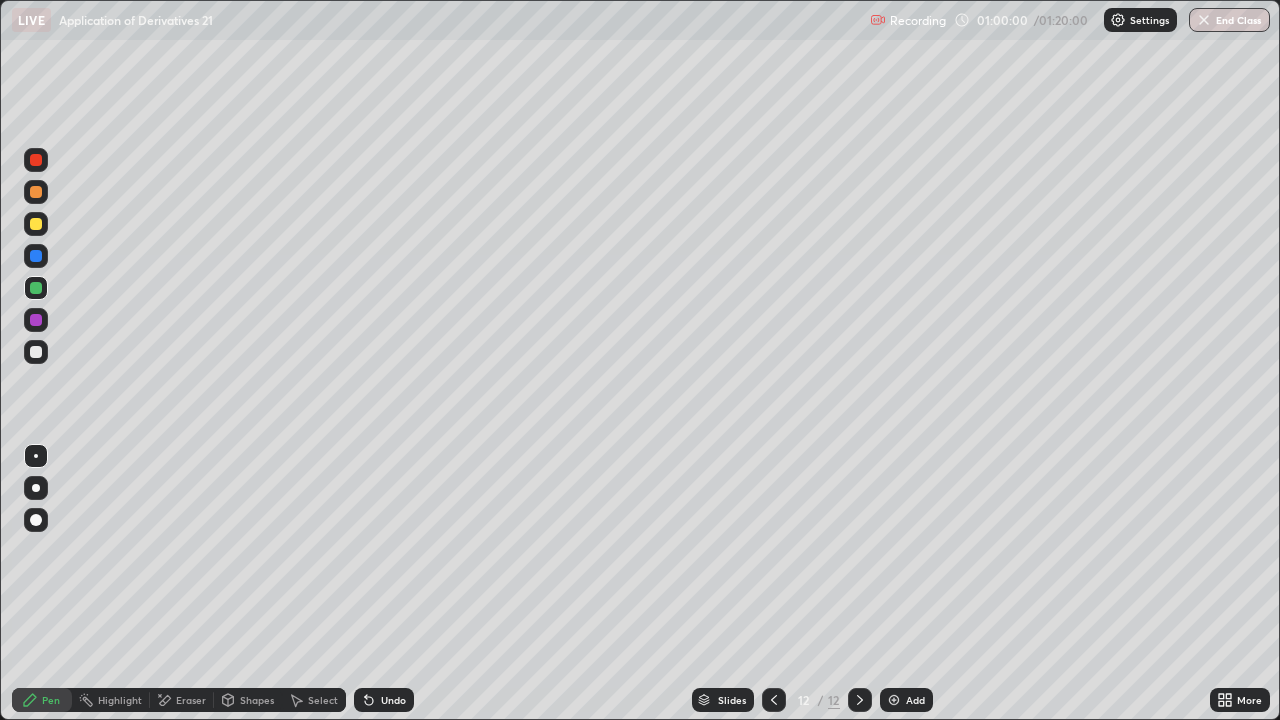 click at bounding box center [36, 352] 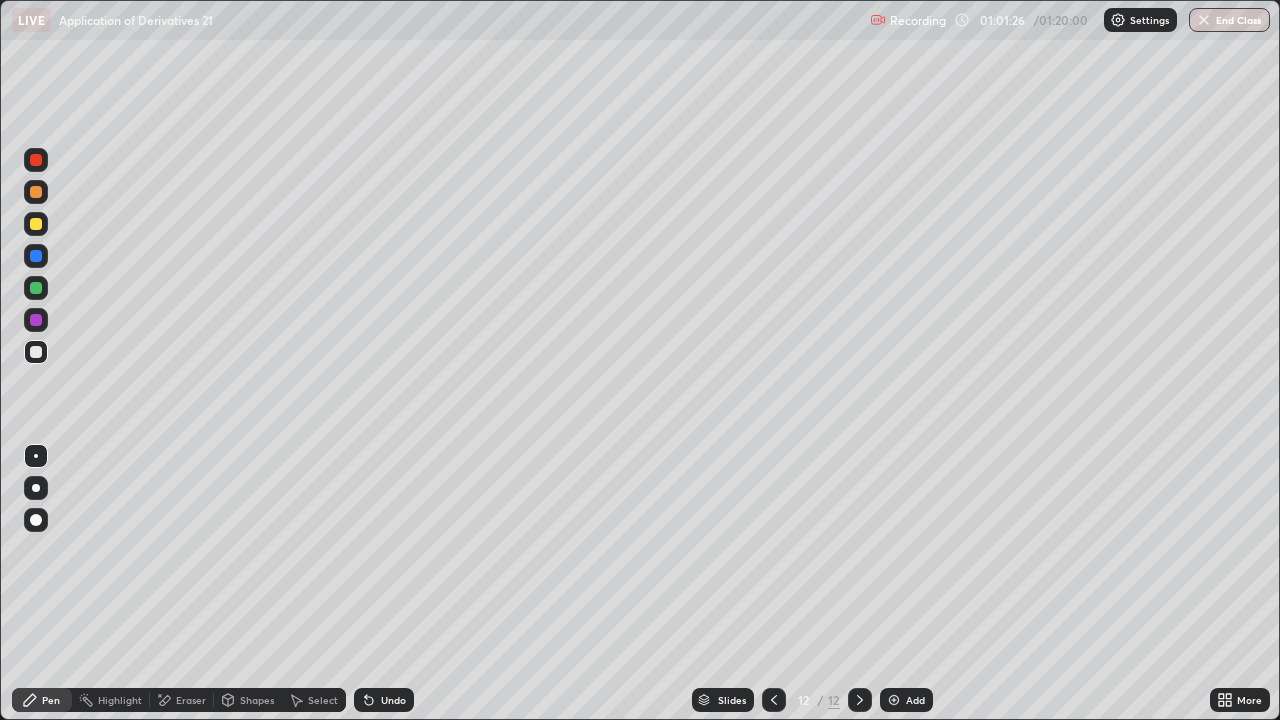 click at bounding box center (36, 352) 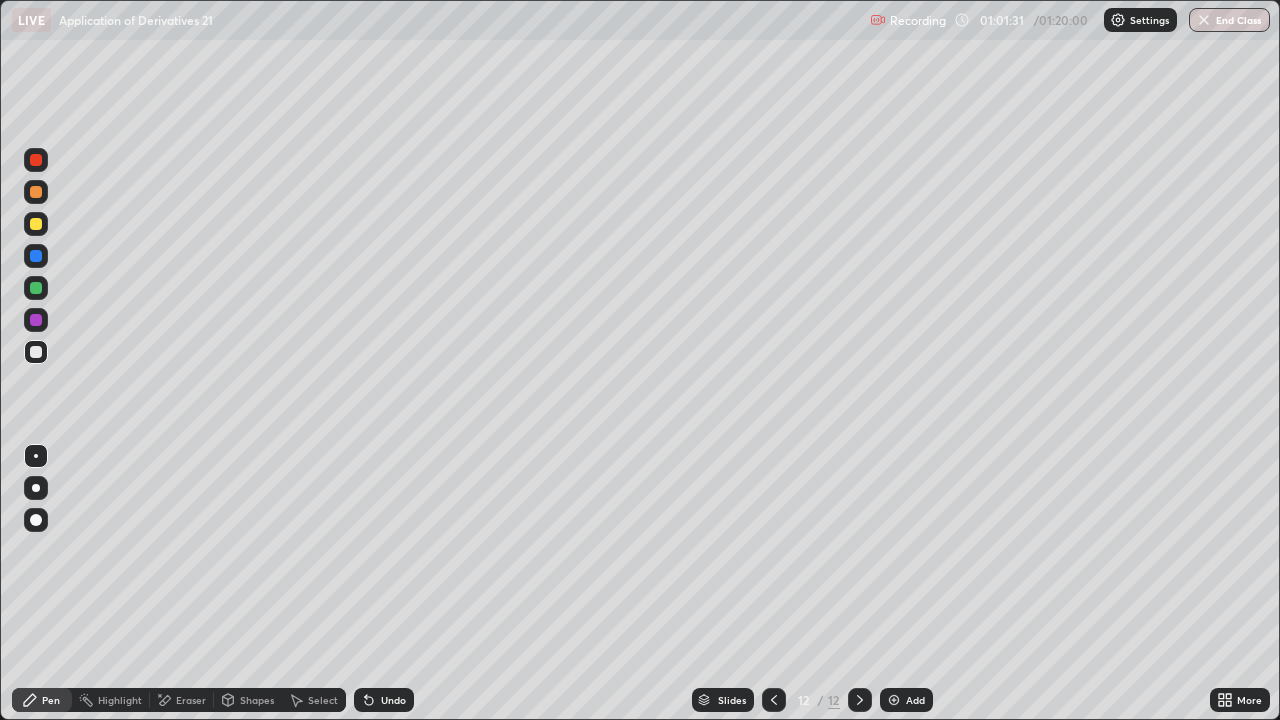 click 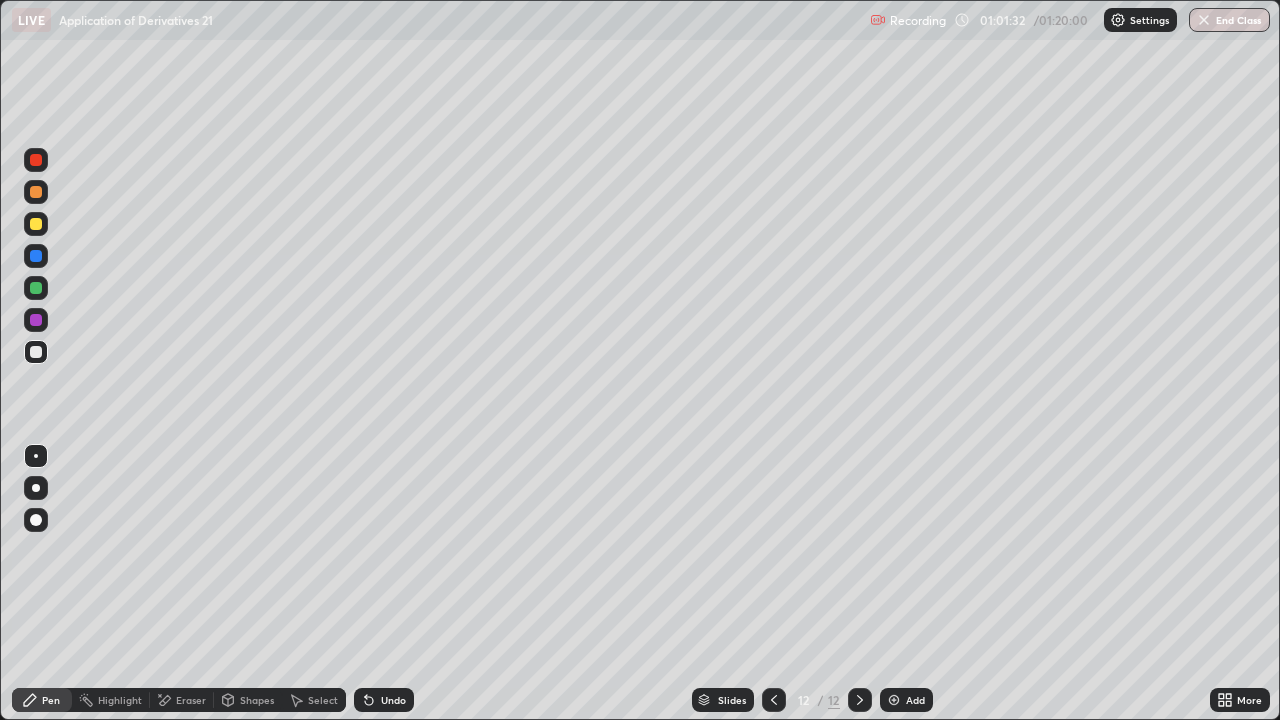 click on "Undo" at bounding box center [384, 700] 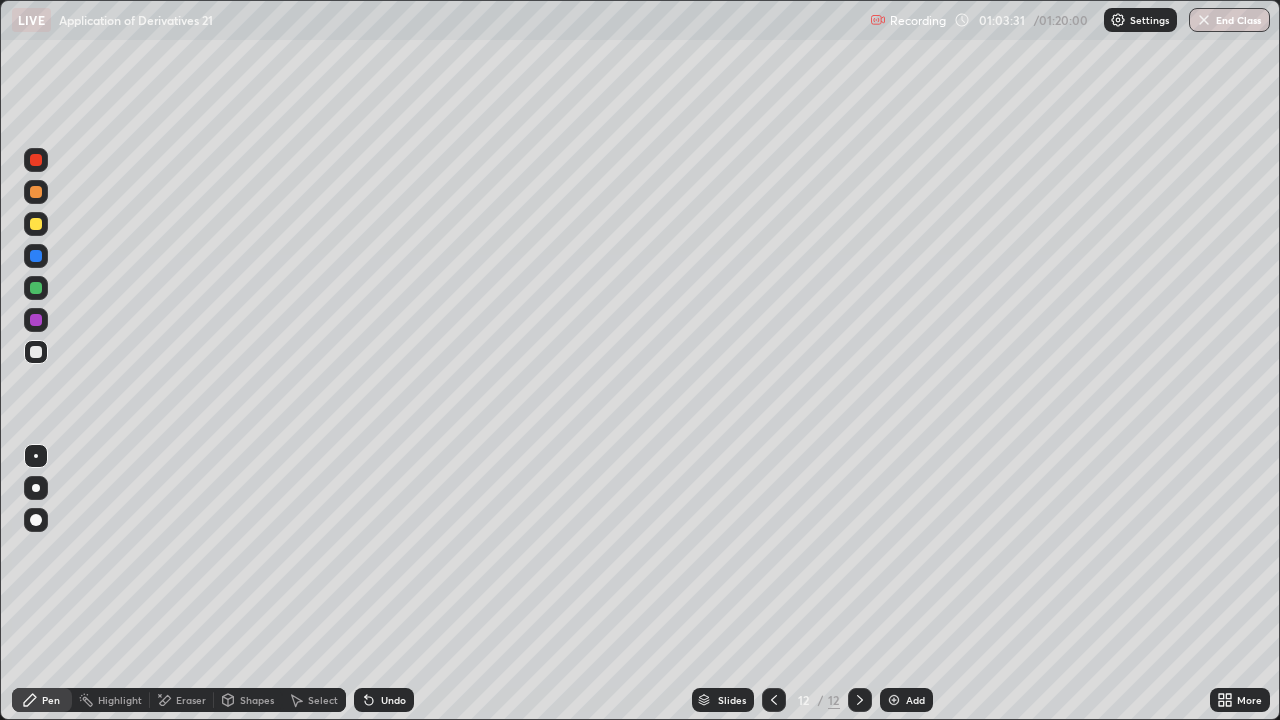 click at bounding box center [36, 288] 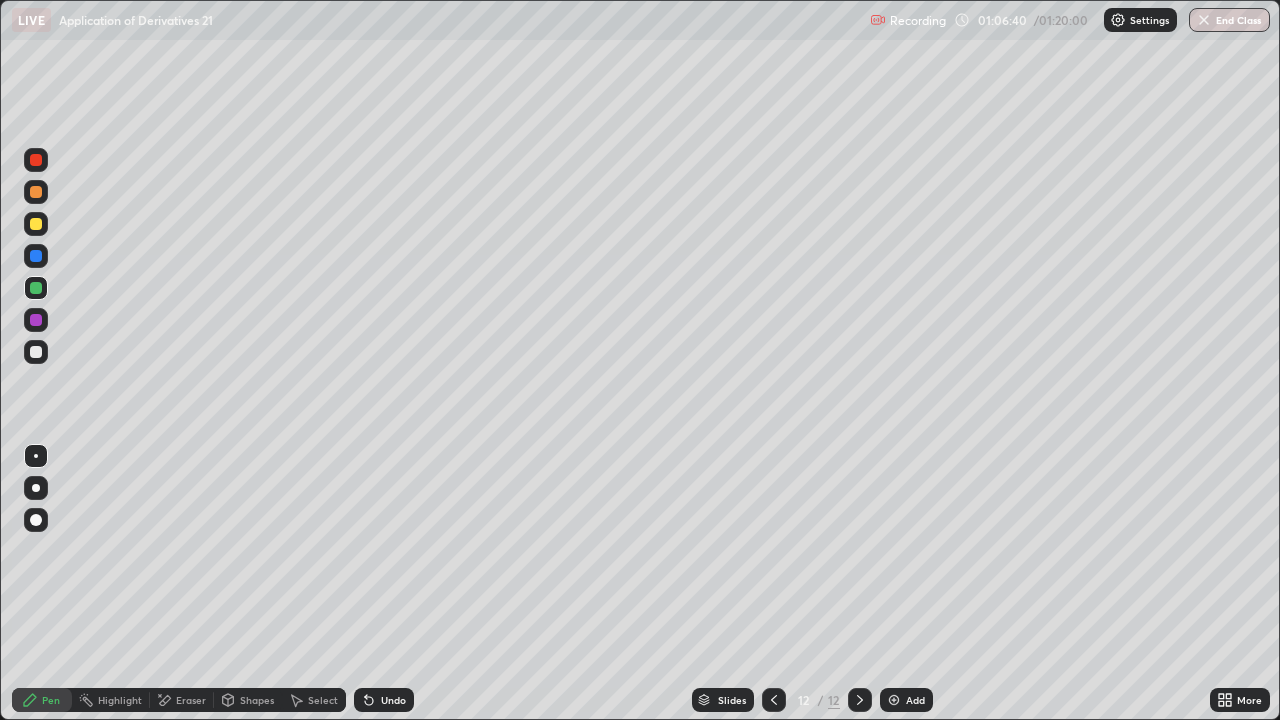 click at bounding box center [36, 256] 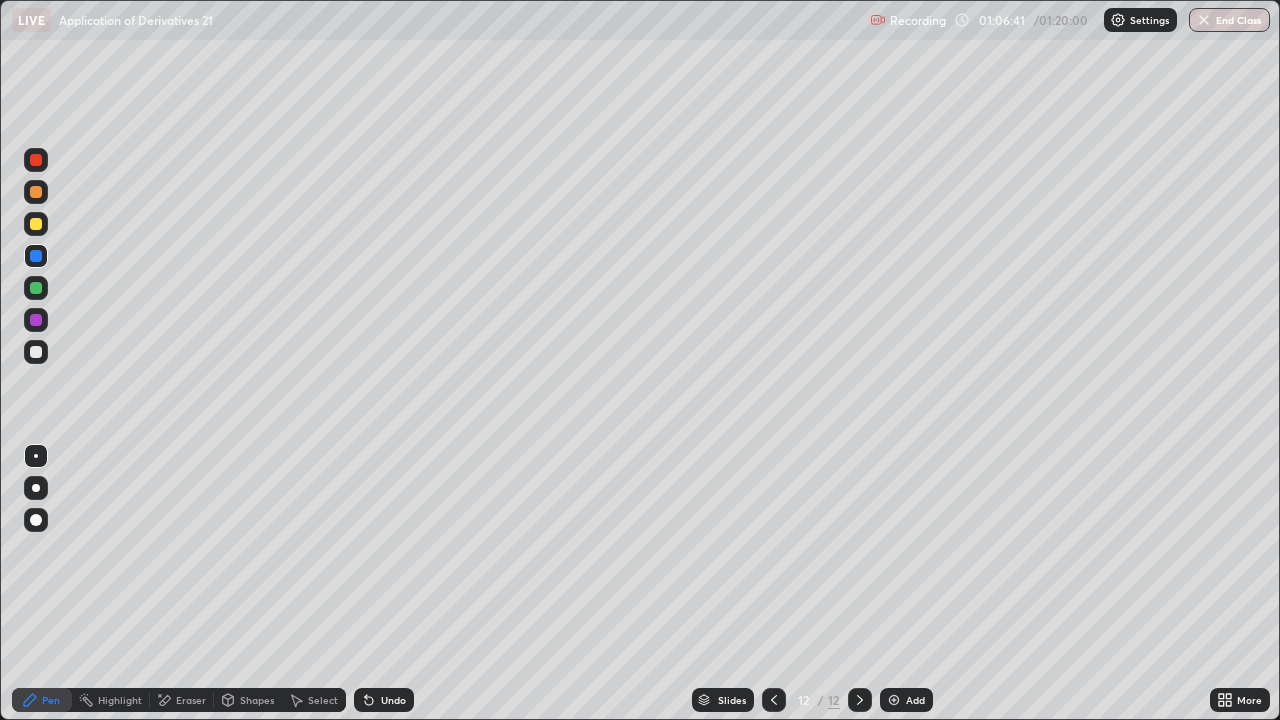 click at bounding box center (36, 224) 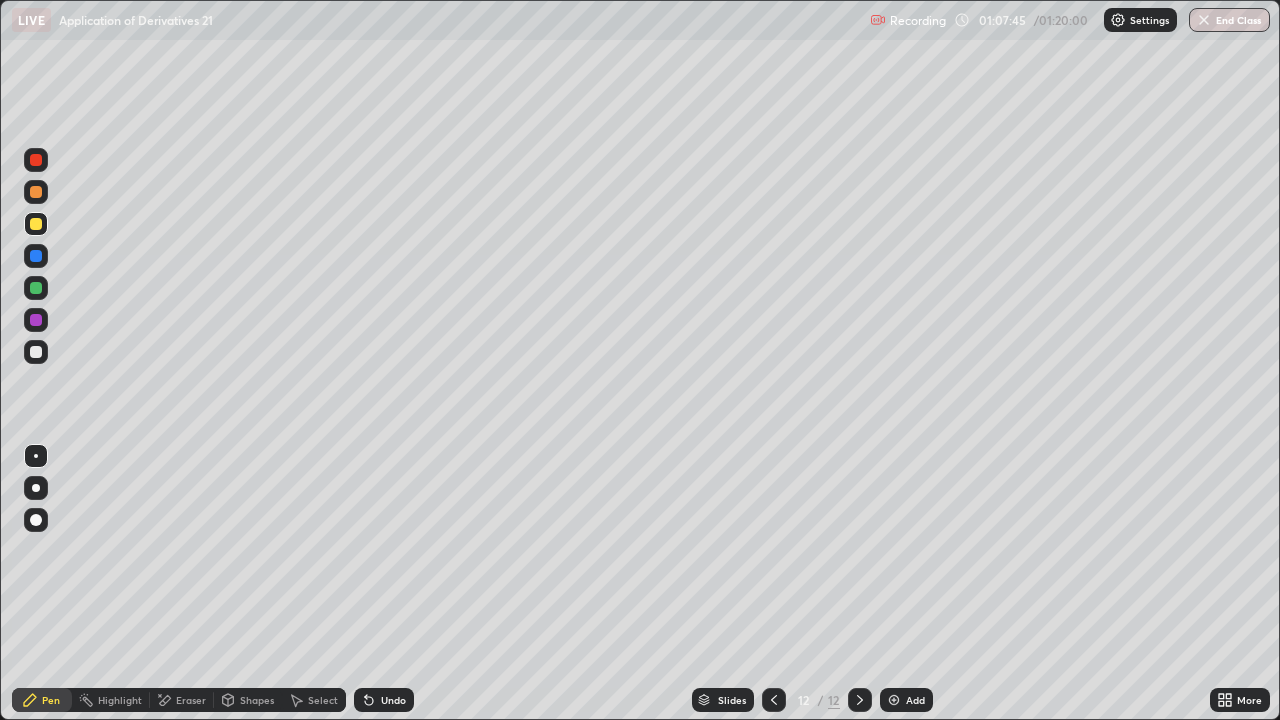 click on "Undo" at bounding box center (393, 700) 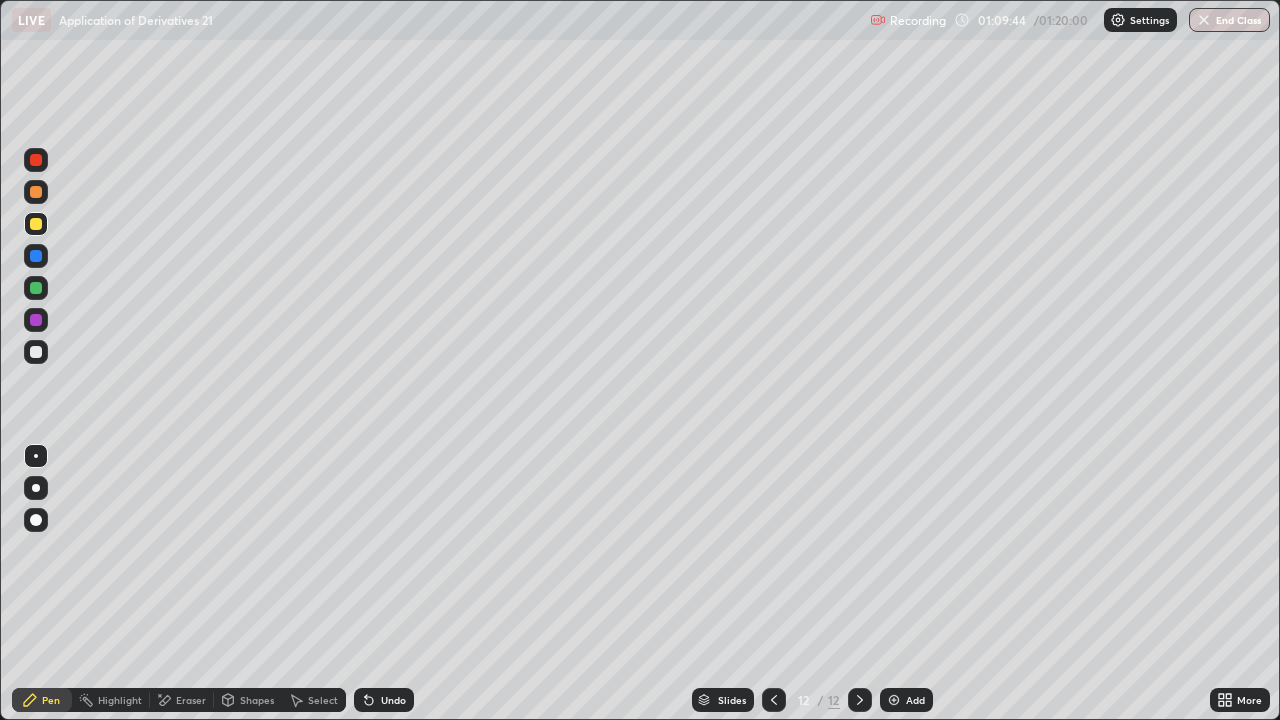 click at bounding box center [36, 320] 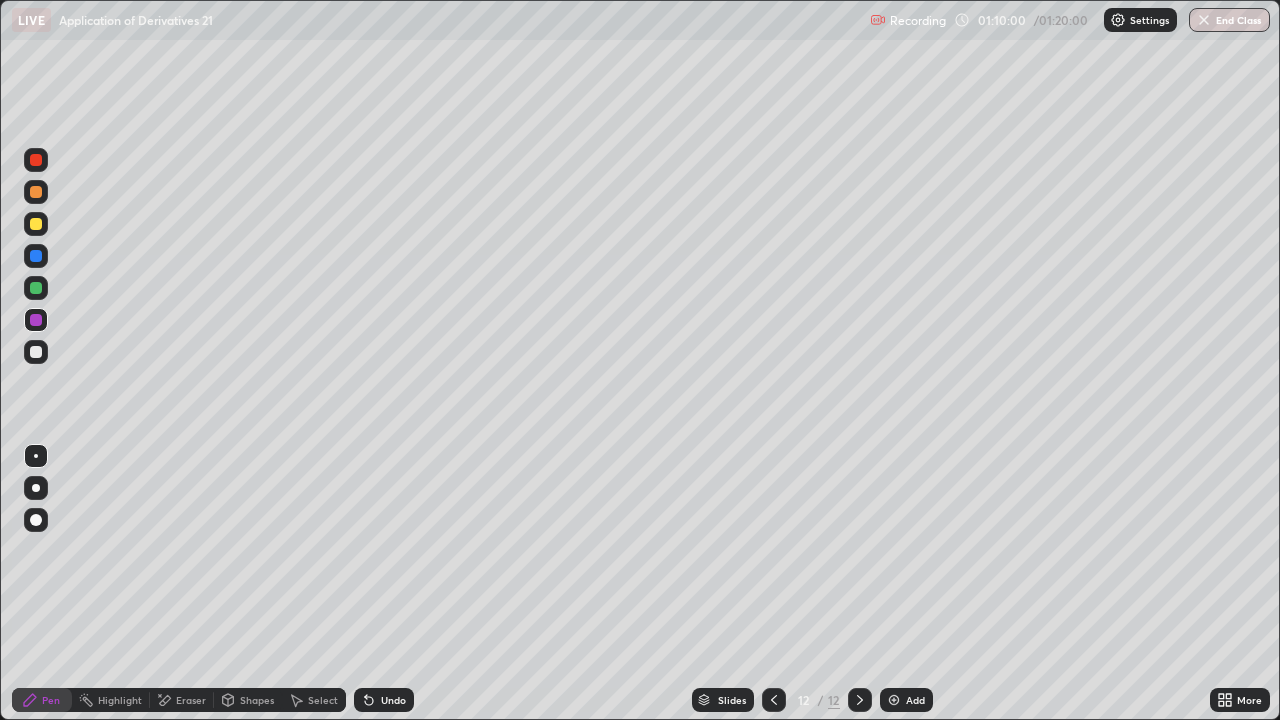 click at bounding box center [894, 700] 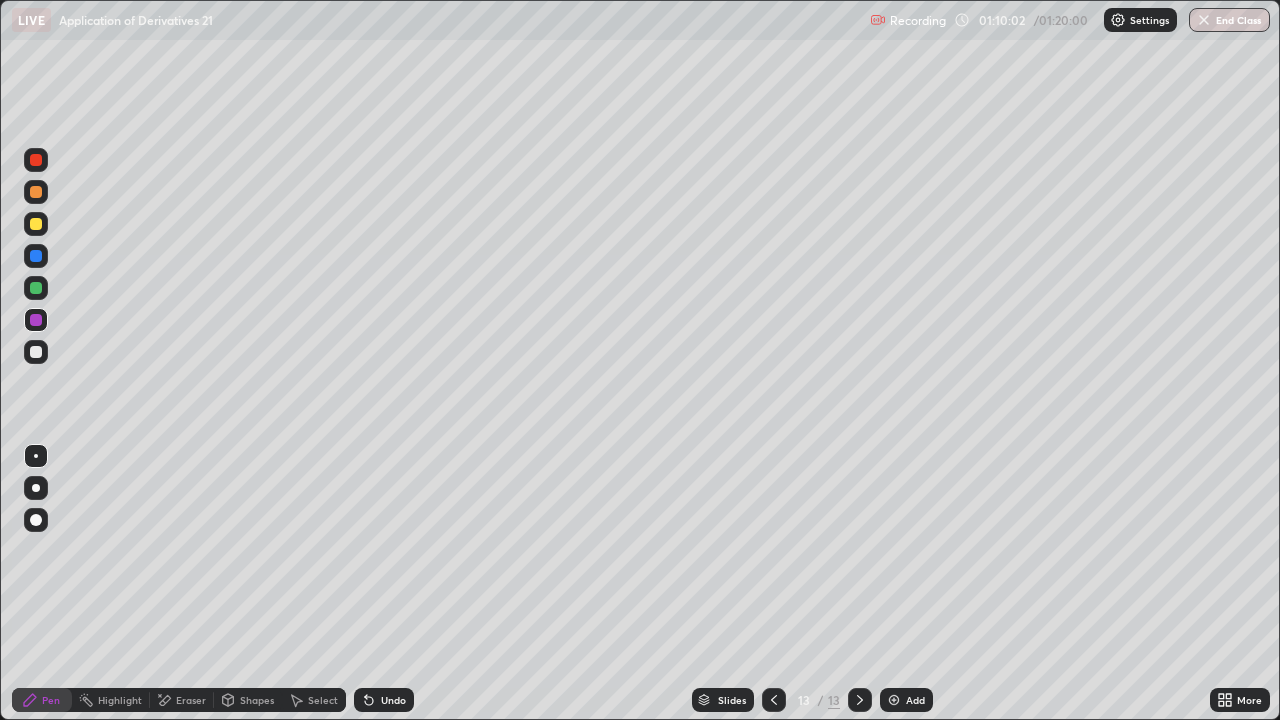 click at bounding box center (36, 352) 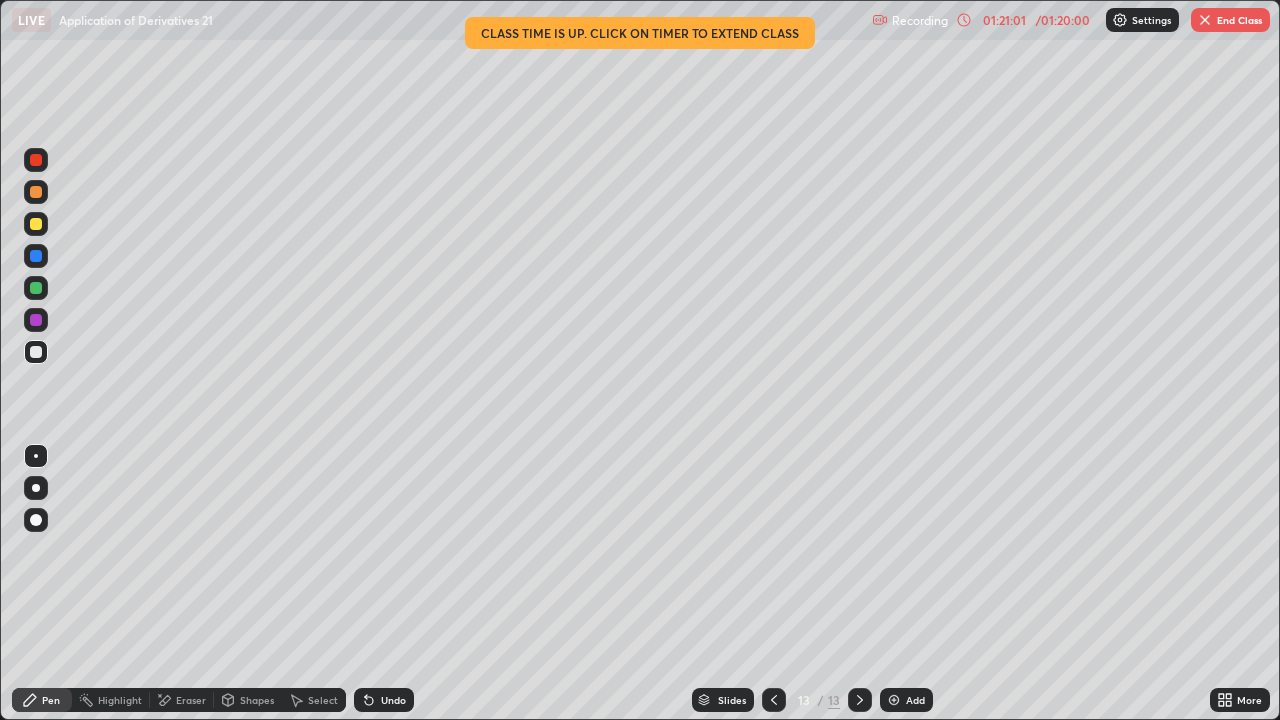 click at bounding box center (1205, 20) 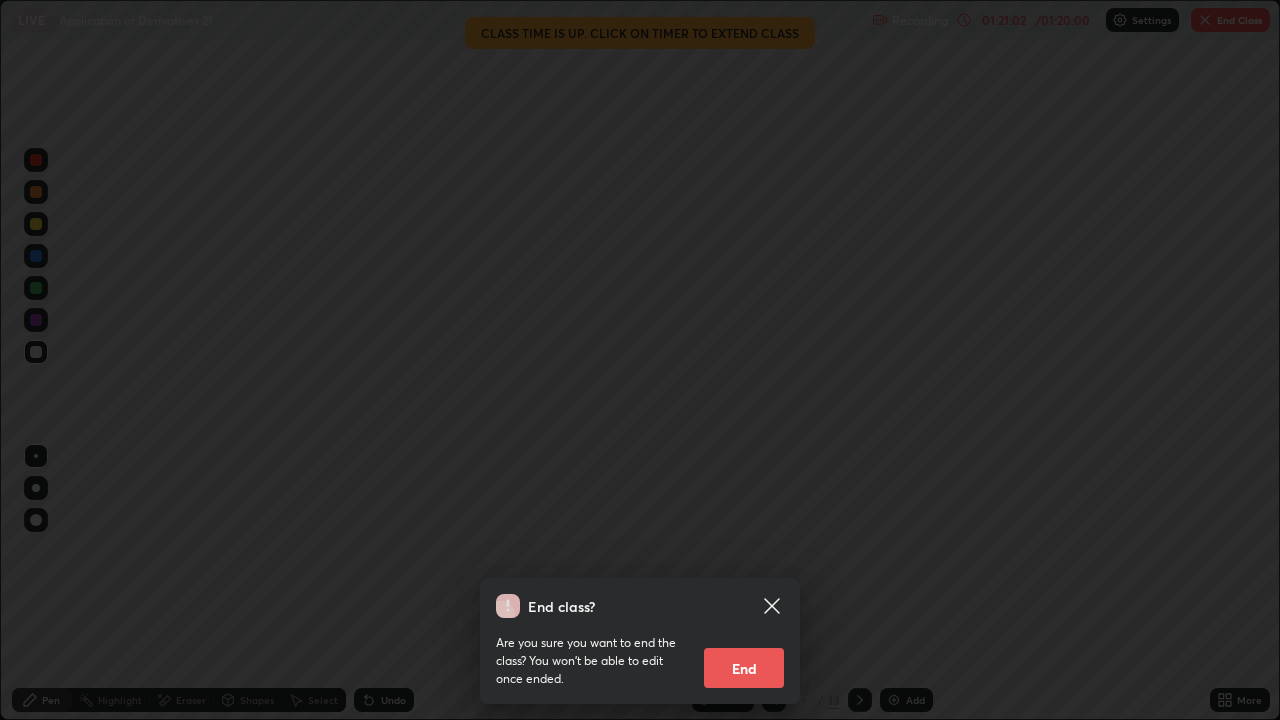 click on "End" at bounding box center (744, 668) 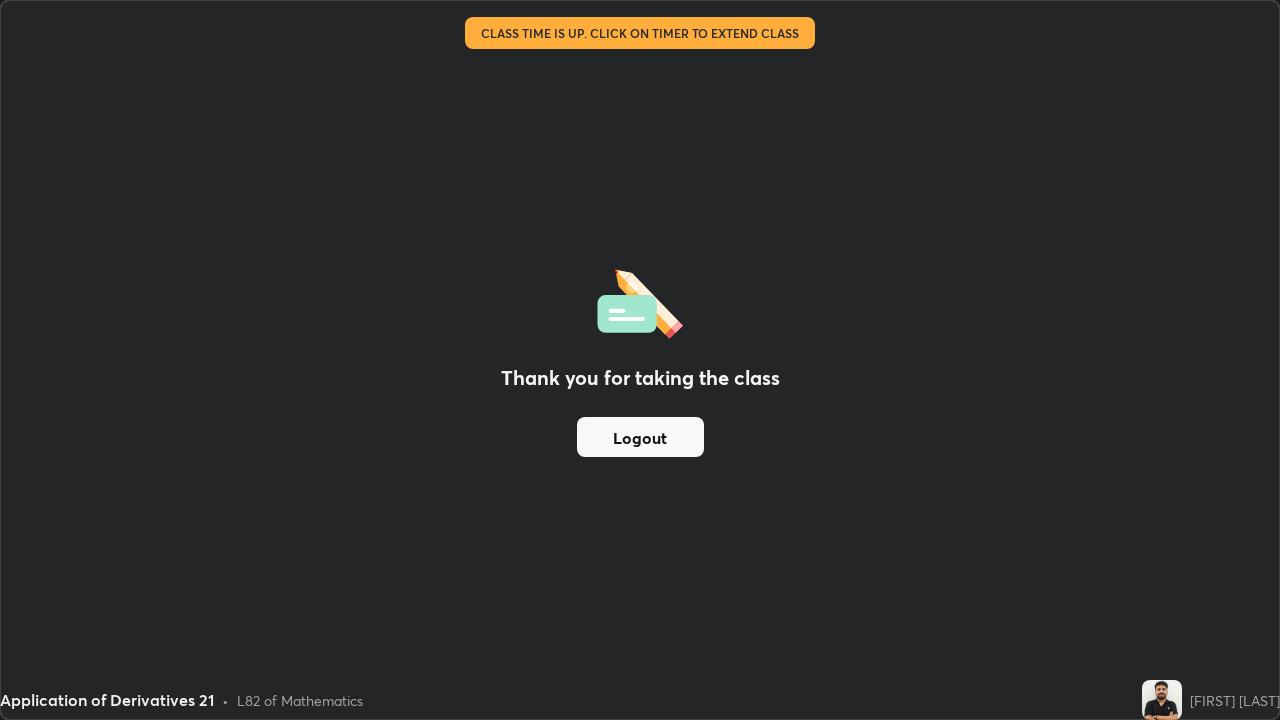 click on "Logout" at bounding box center (640, 437) 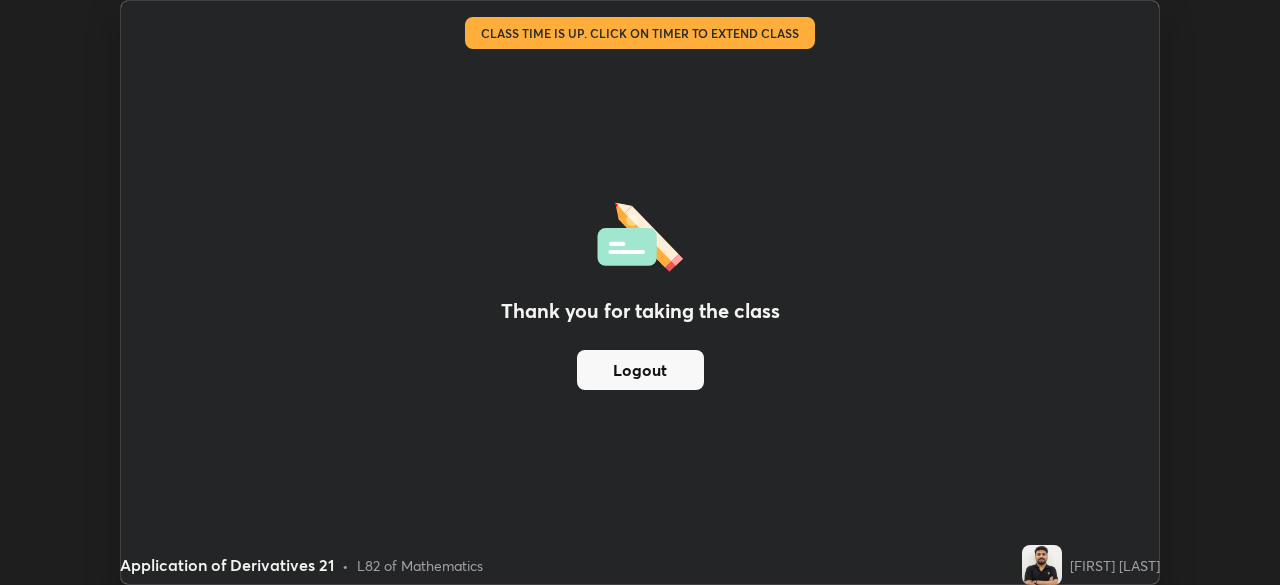 scroll, scrollTop: 585, scrollLeft: 1280, axis: both 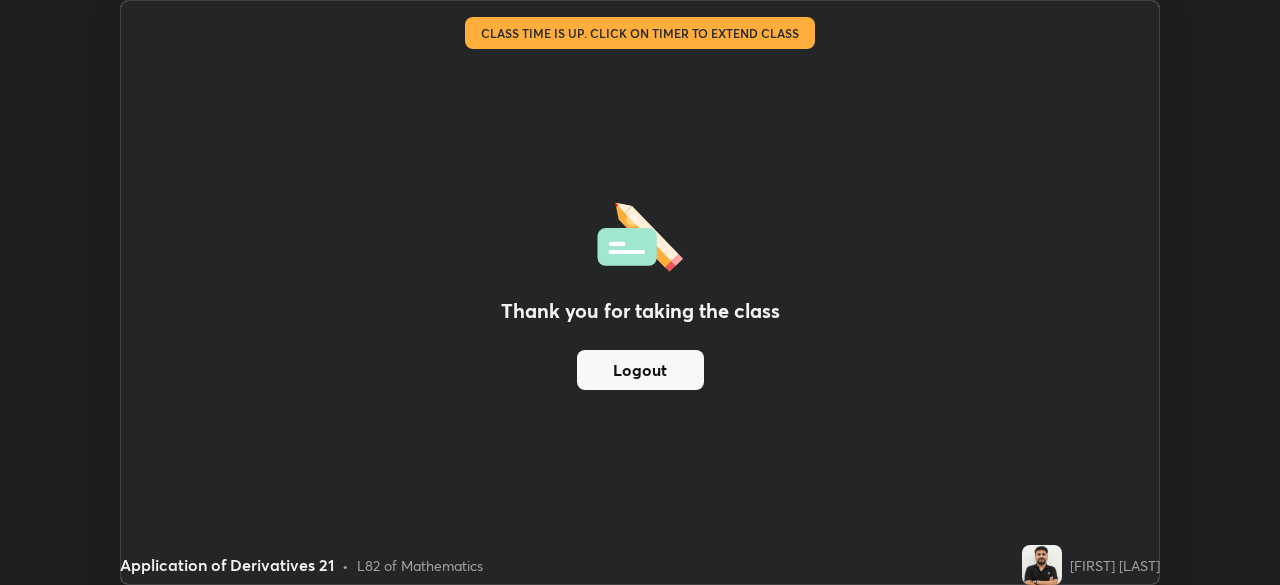 click on "Logout" at bounding box center [640, 370] 